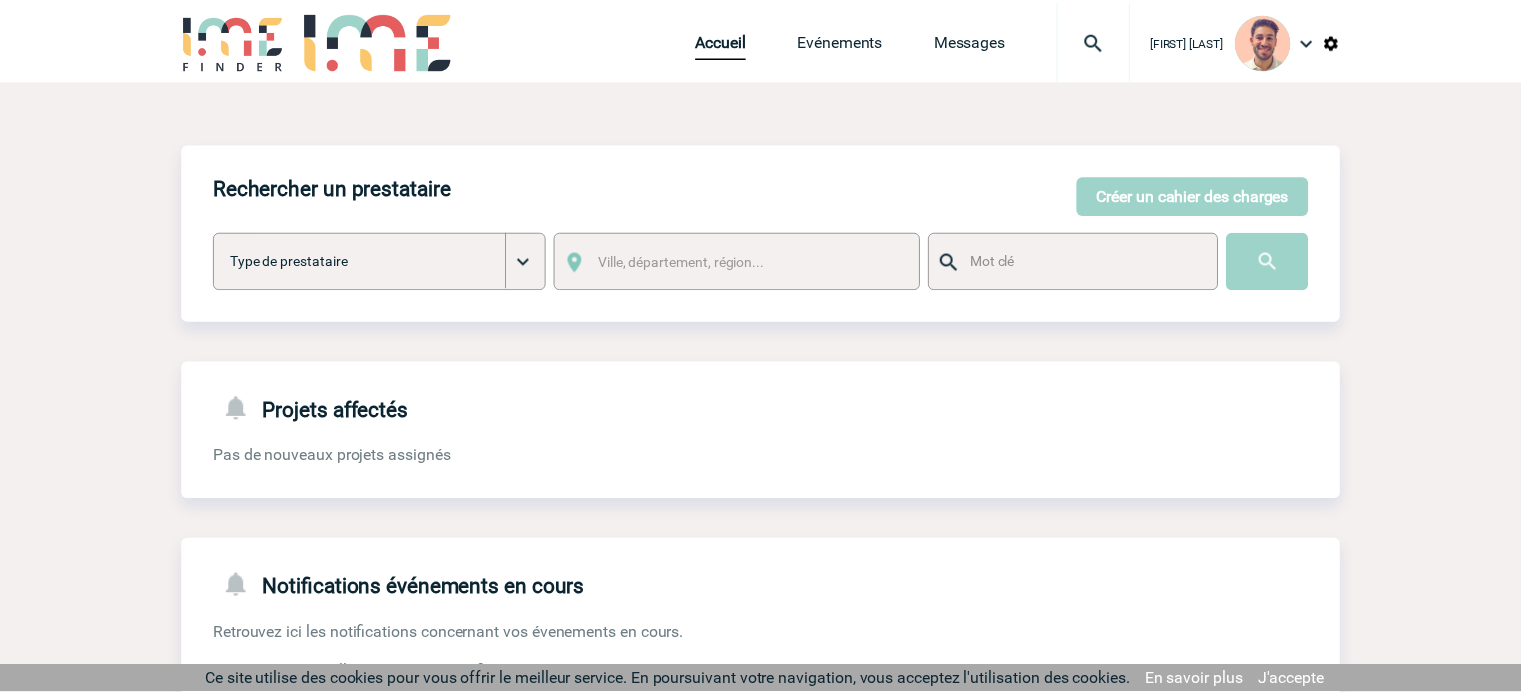 scroll, scrollTop: 0, scrollLeft: 0, axis: both 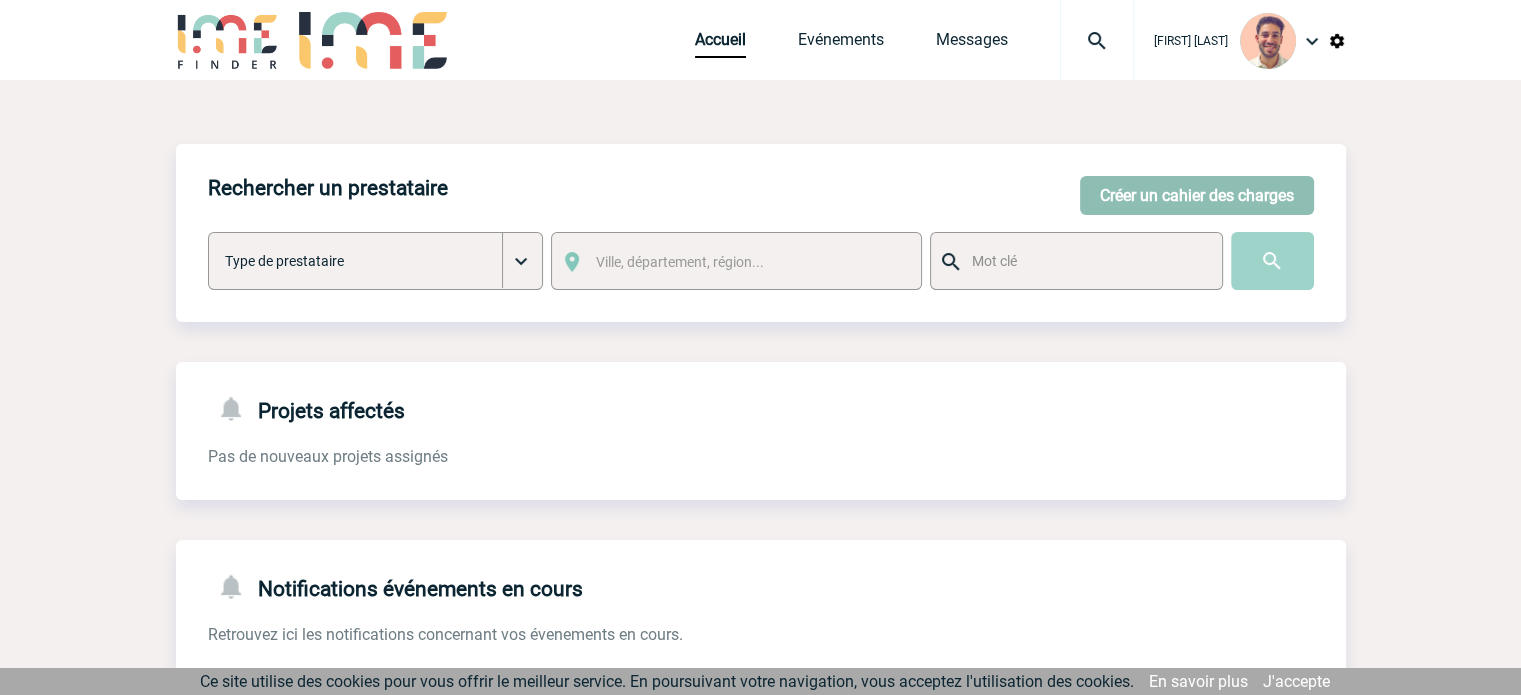 click on "Créer un cahier des charges" at bounding box center (1197, 195) 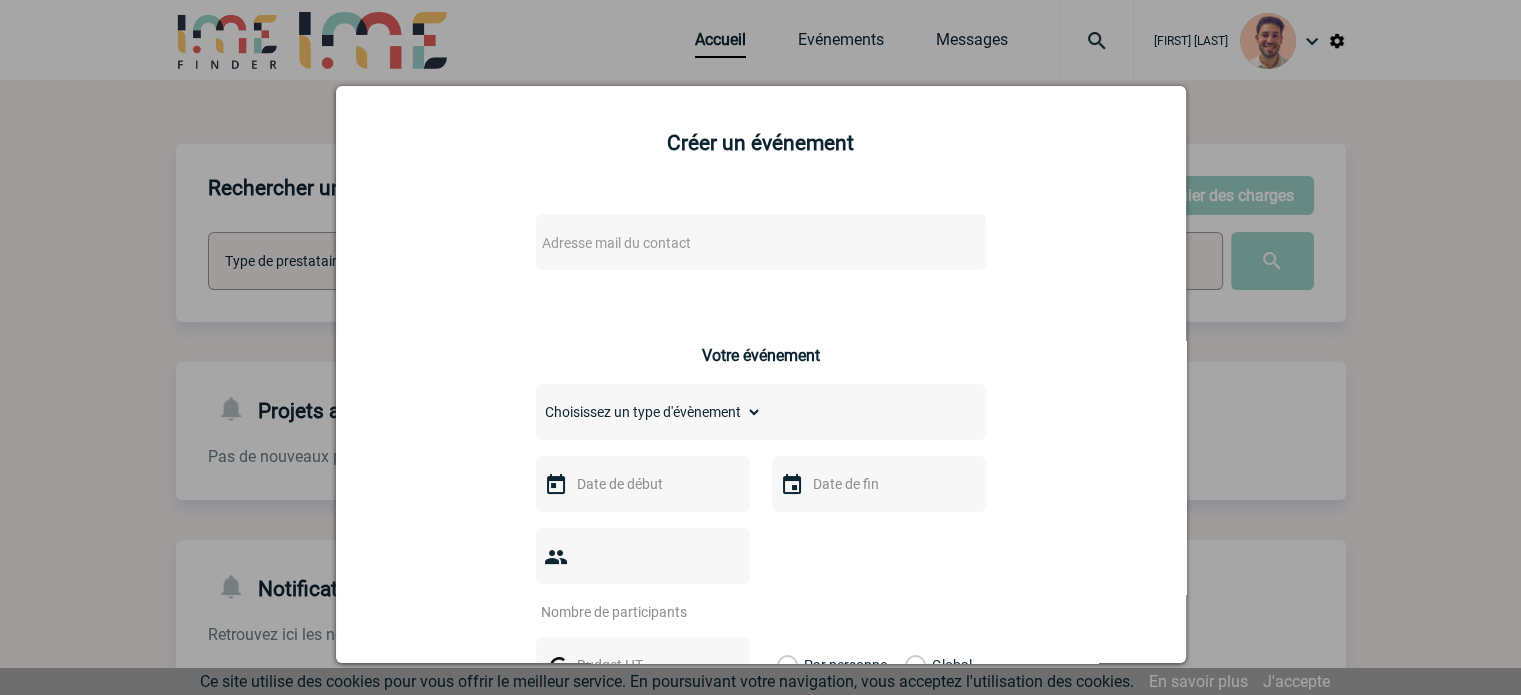 click on "Adresse mail du contact" at bounding box center (709, 243) 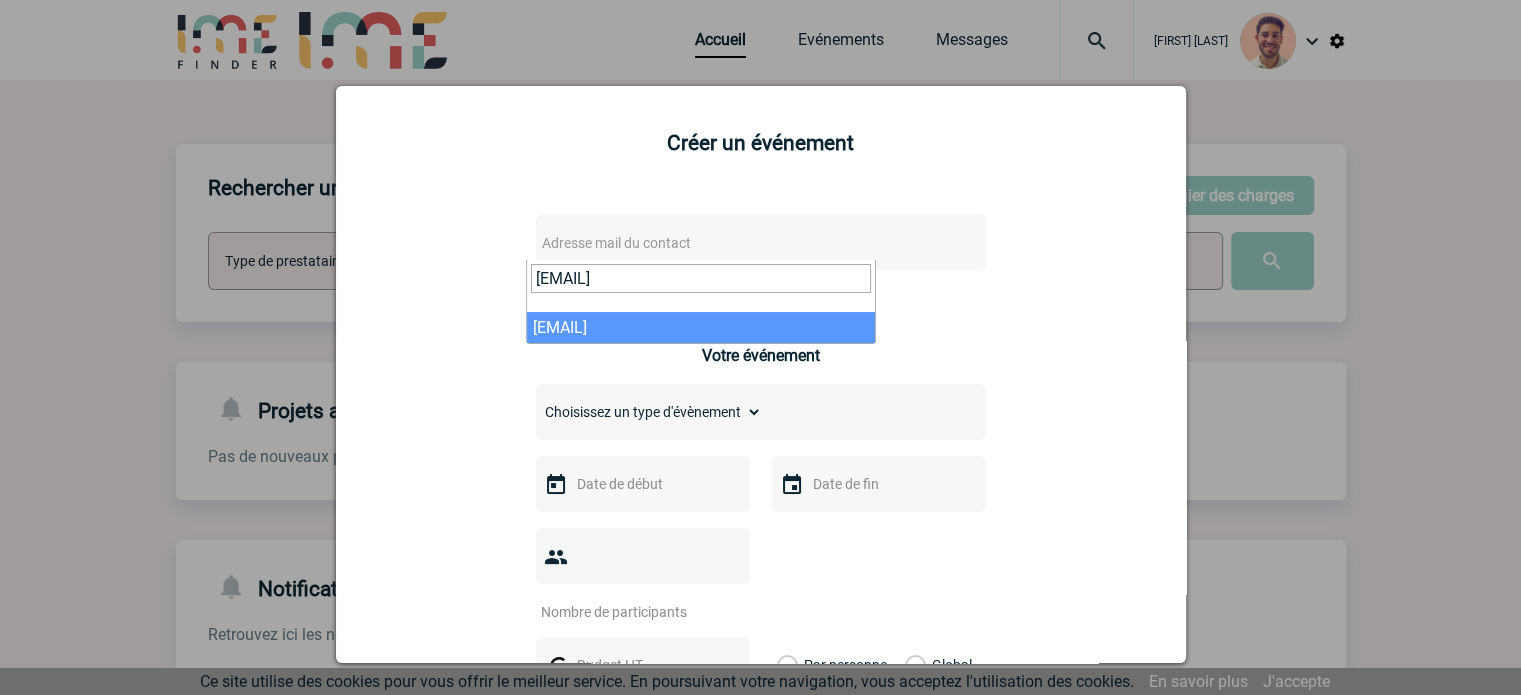 type on "sergio.linares-fernandez@sanofi.com" 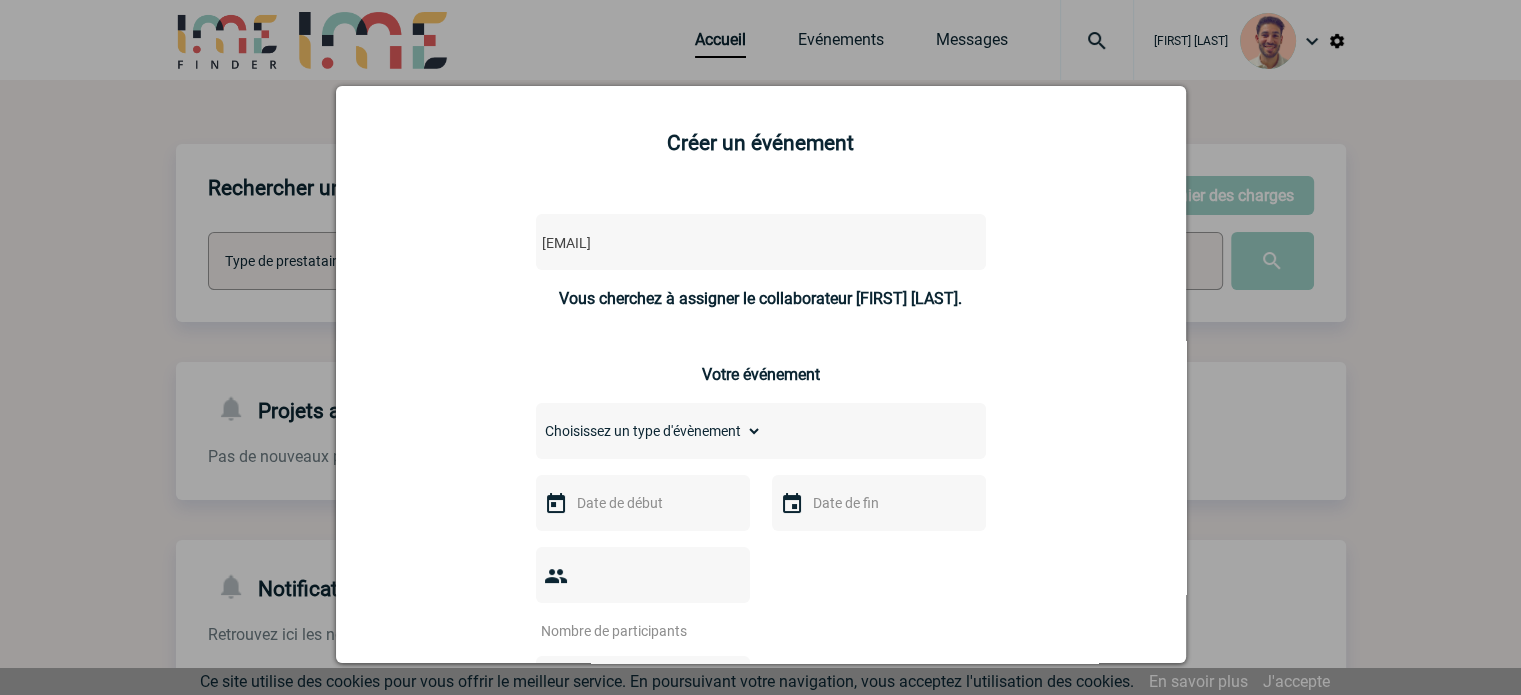 select on "132706" 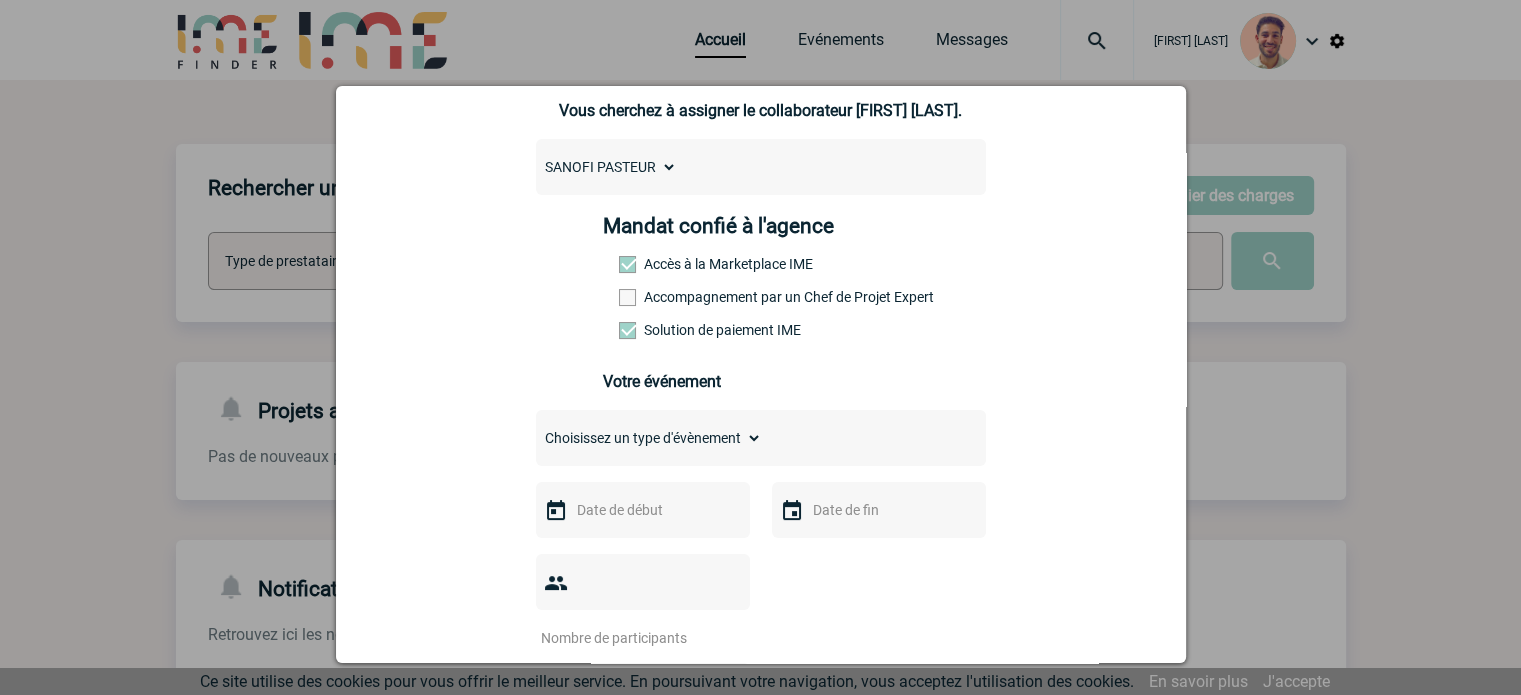 scroll, scrollTop: 200, scrollLeft: 0, axis: vertical 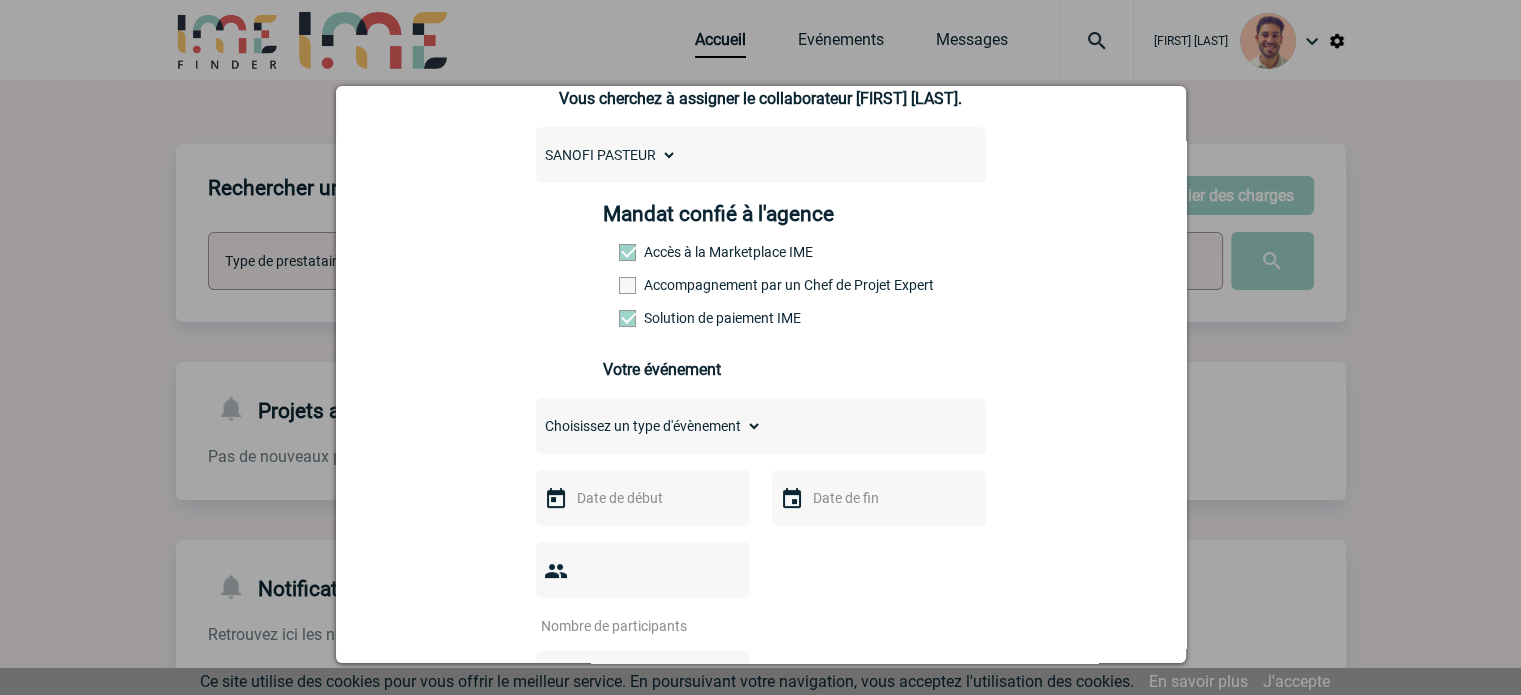 click on "Choisissez un type d'évènement
Séminaire avec nuitée Séminaire sans nuitée Repas de groupe Team Building & animation Prestation traiteur Divers" at bounding box center [649, 426] 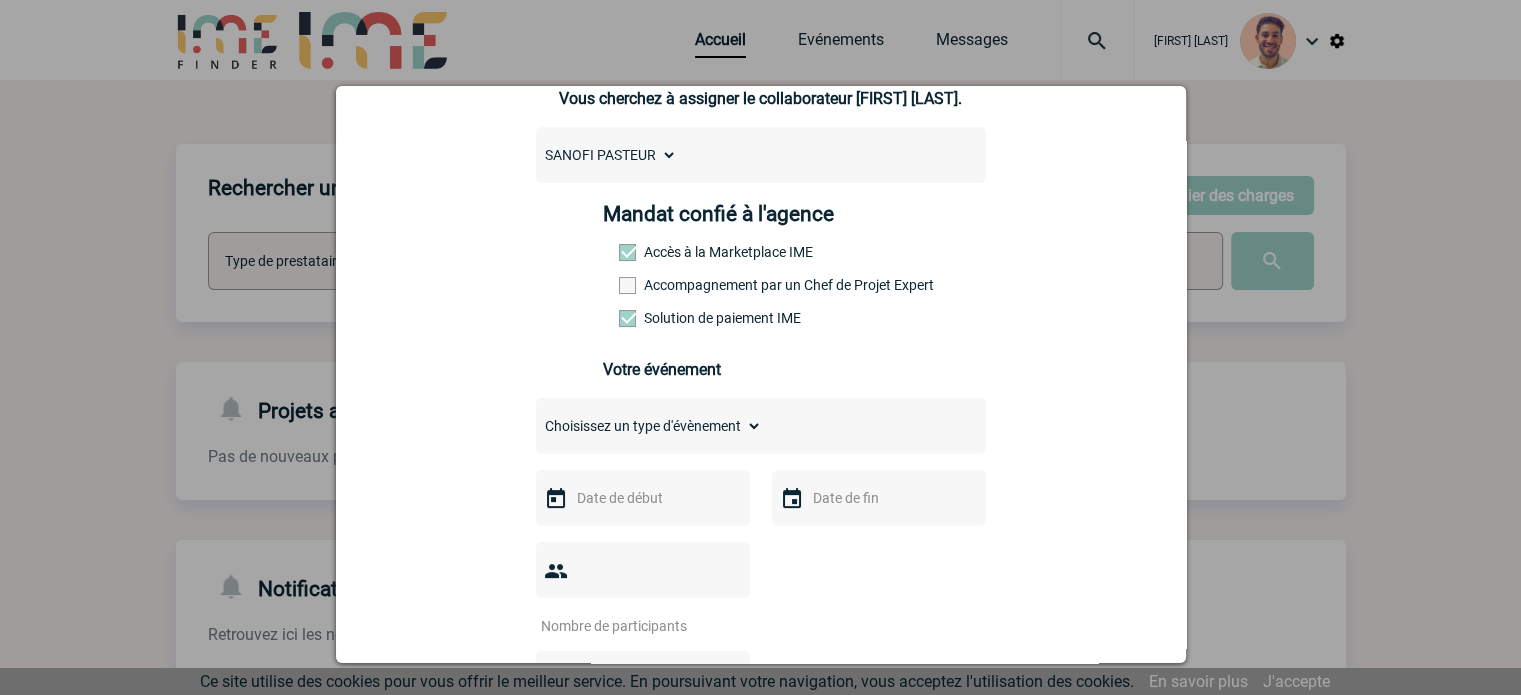 select on "4" 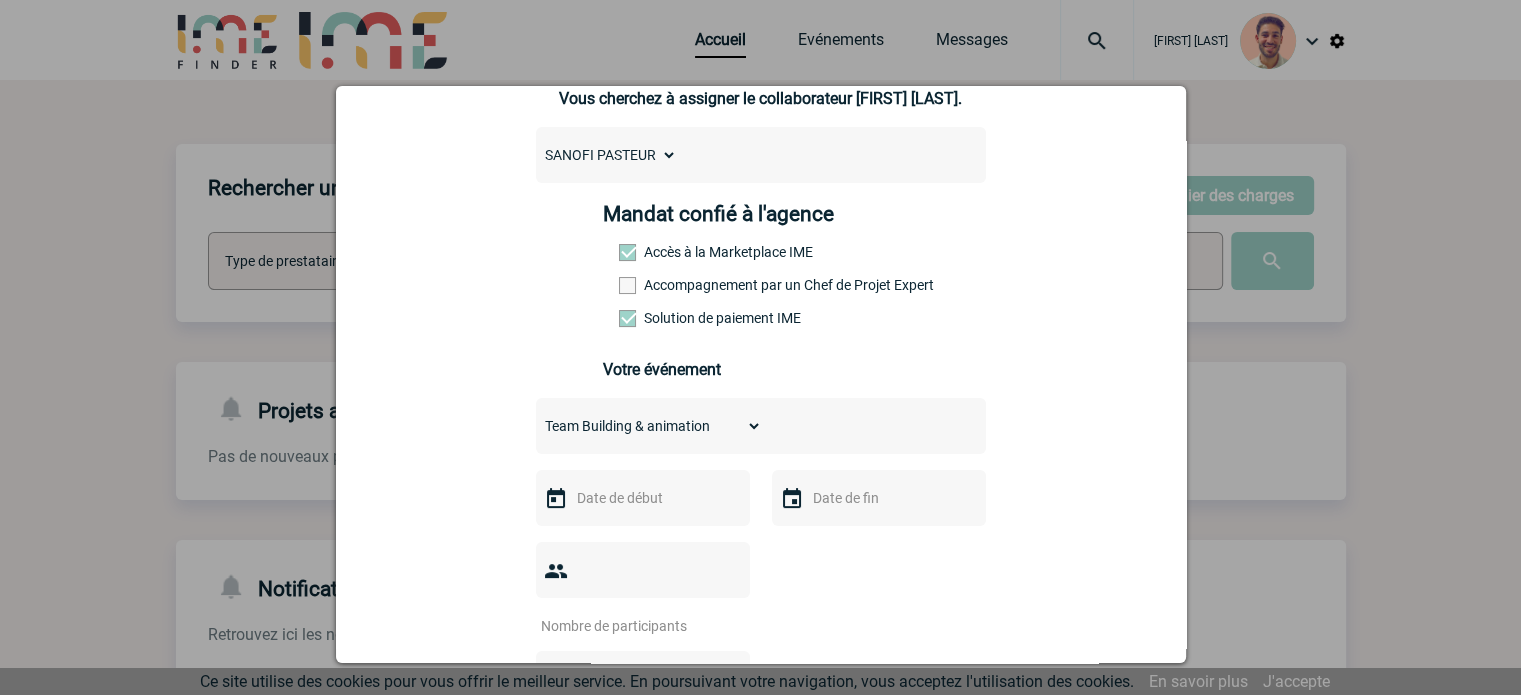 click on "Choisissez un type d'évènement
Séminaire avec nuitée Séminaire sans nuitée Repas de groupe Team Building & animation Prestation traiteur Divers" at bounding box center [649, 426] 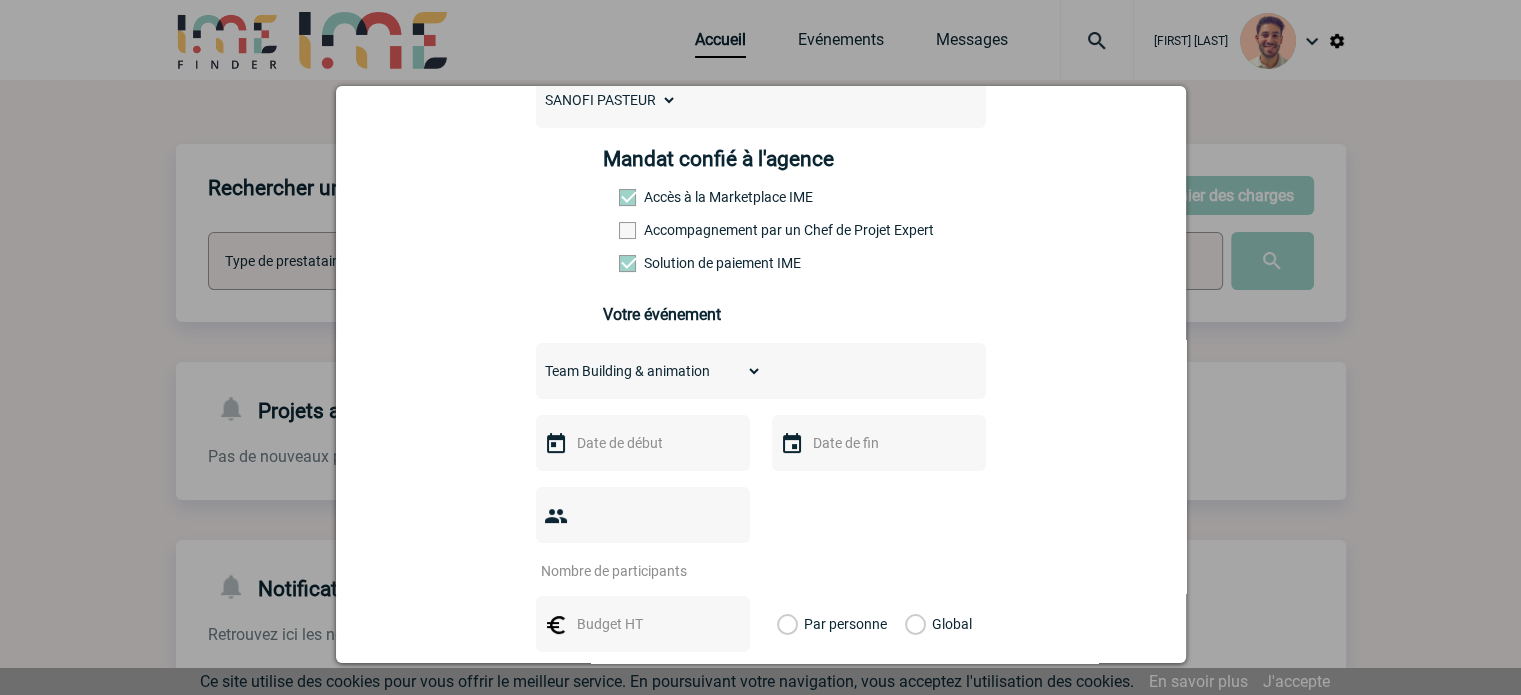 scroll, scrollTop: 300, scrollLeft: 0, axis: vertical 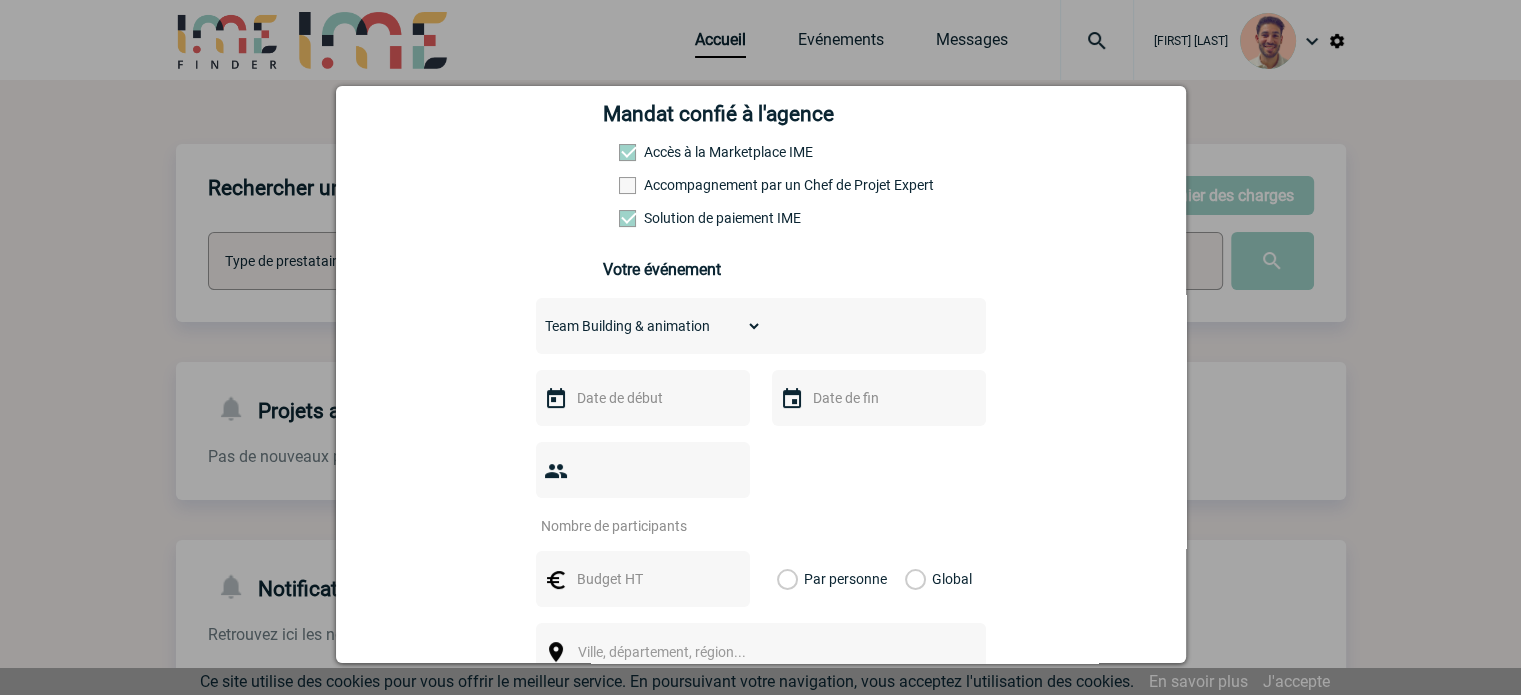click at bounding box center (643, 398) 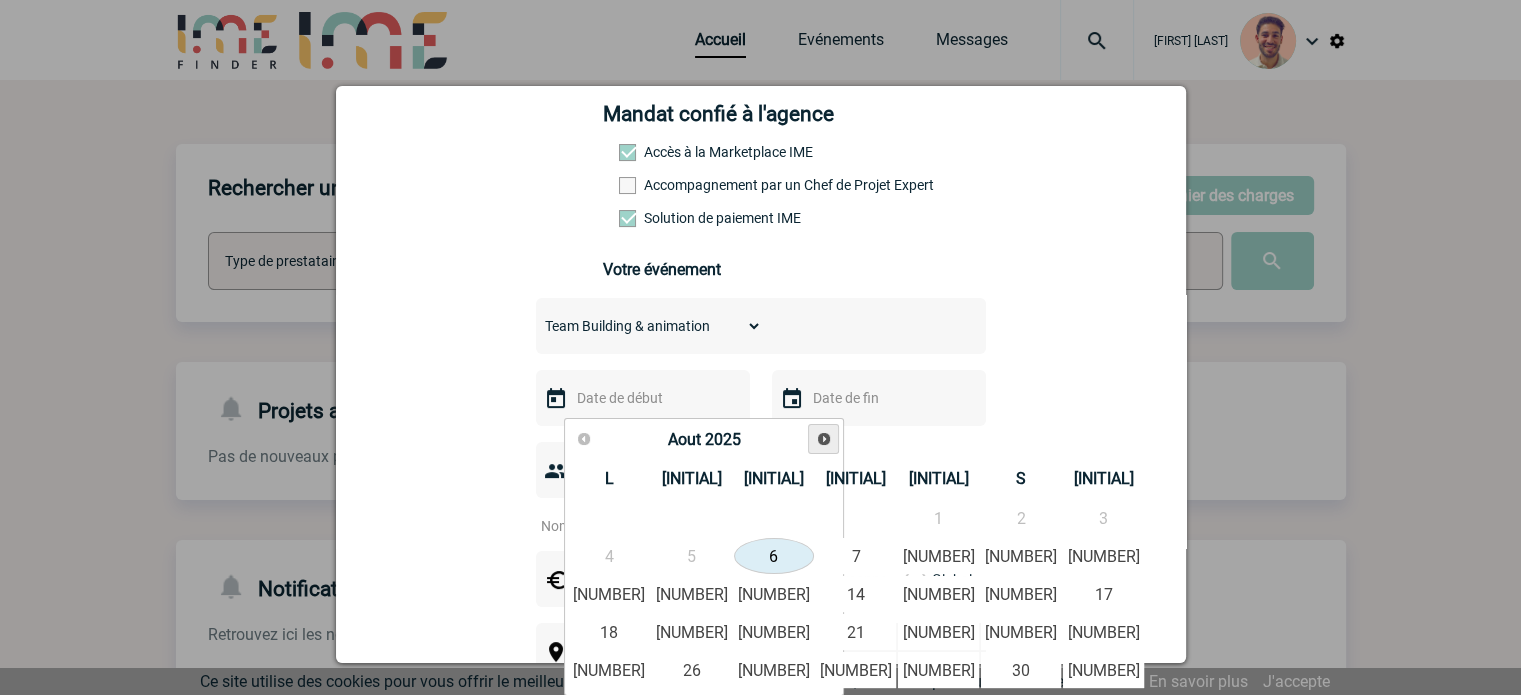 click on "Suivant" at bounding box center (824, 439) 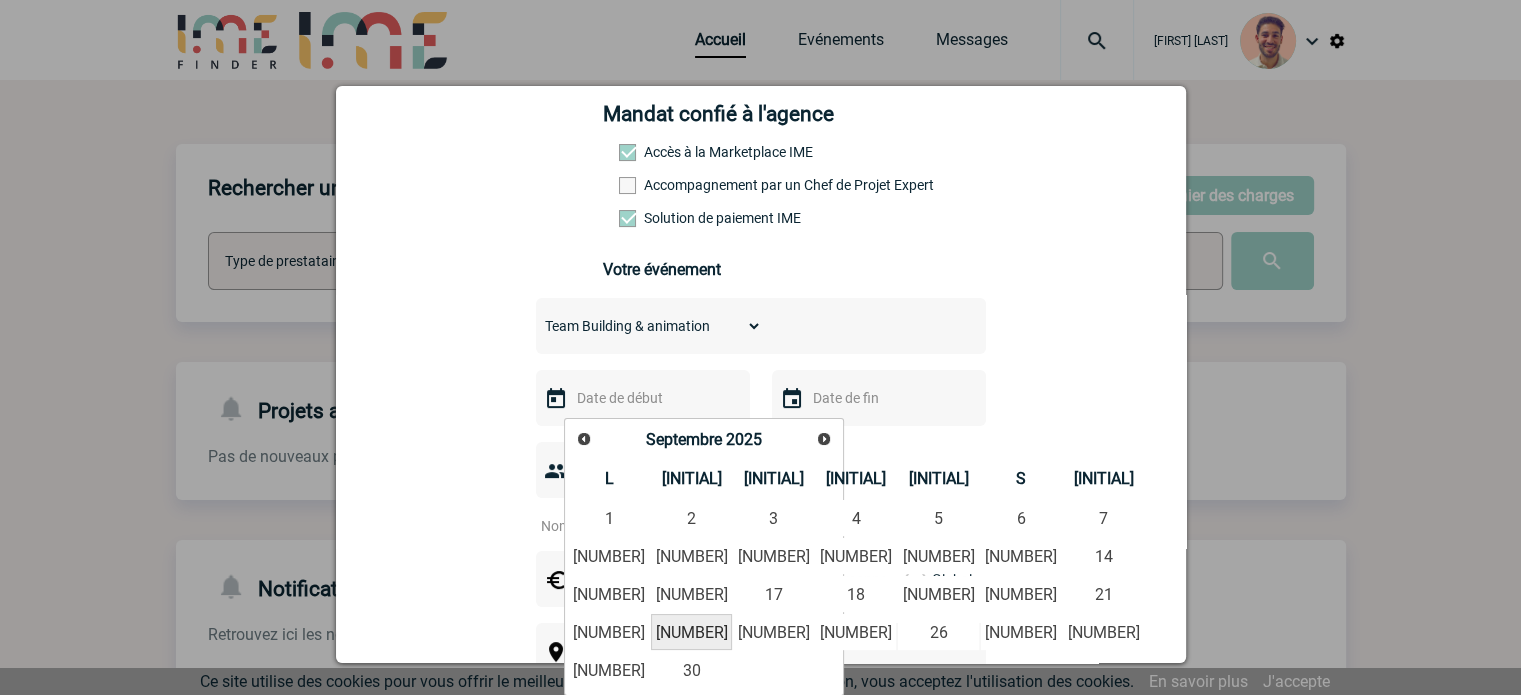 click on "23" at bounding box center [691, 632] 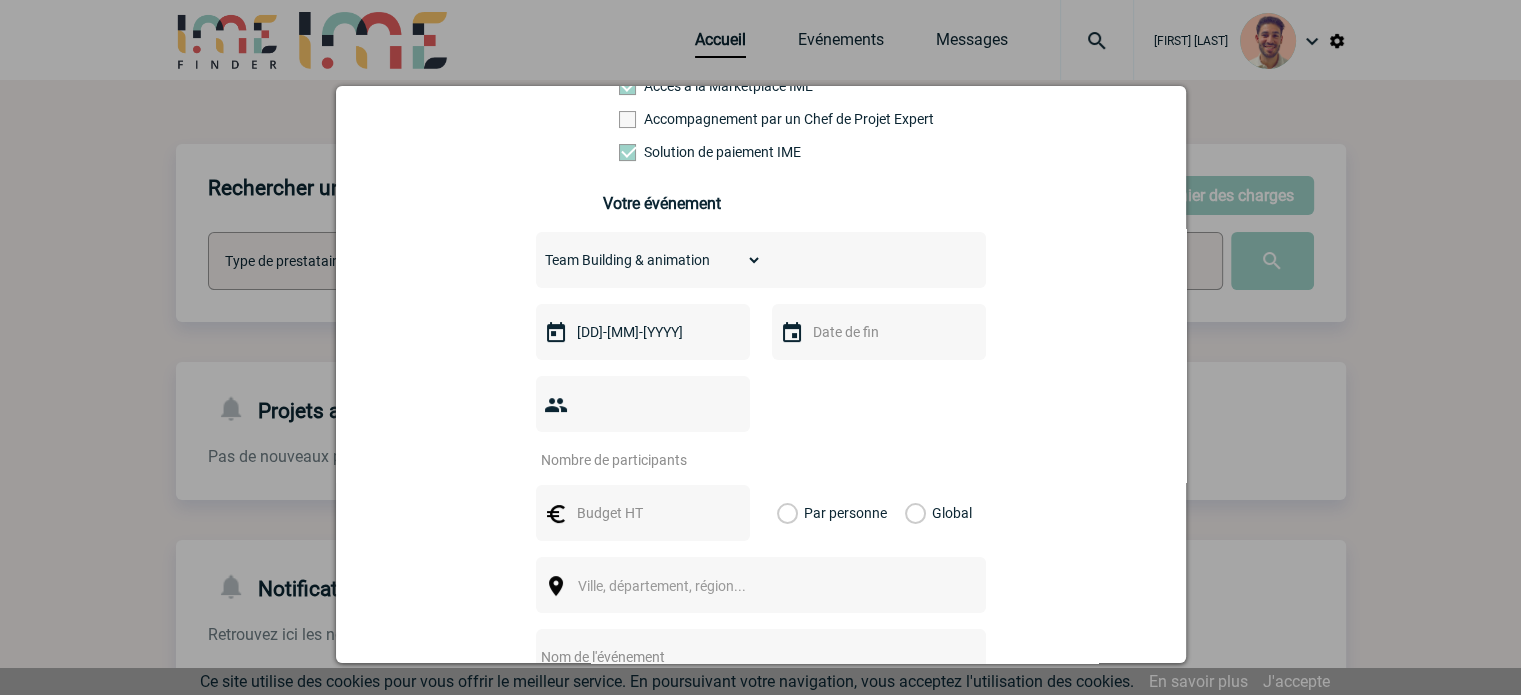 scroll, scrollTop: 400, scrollLeft: 0, axis: vertical 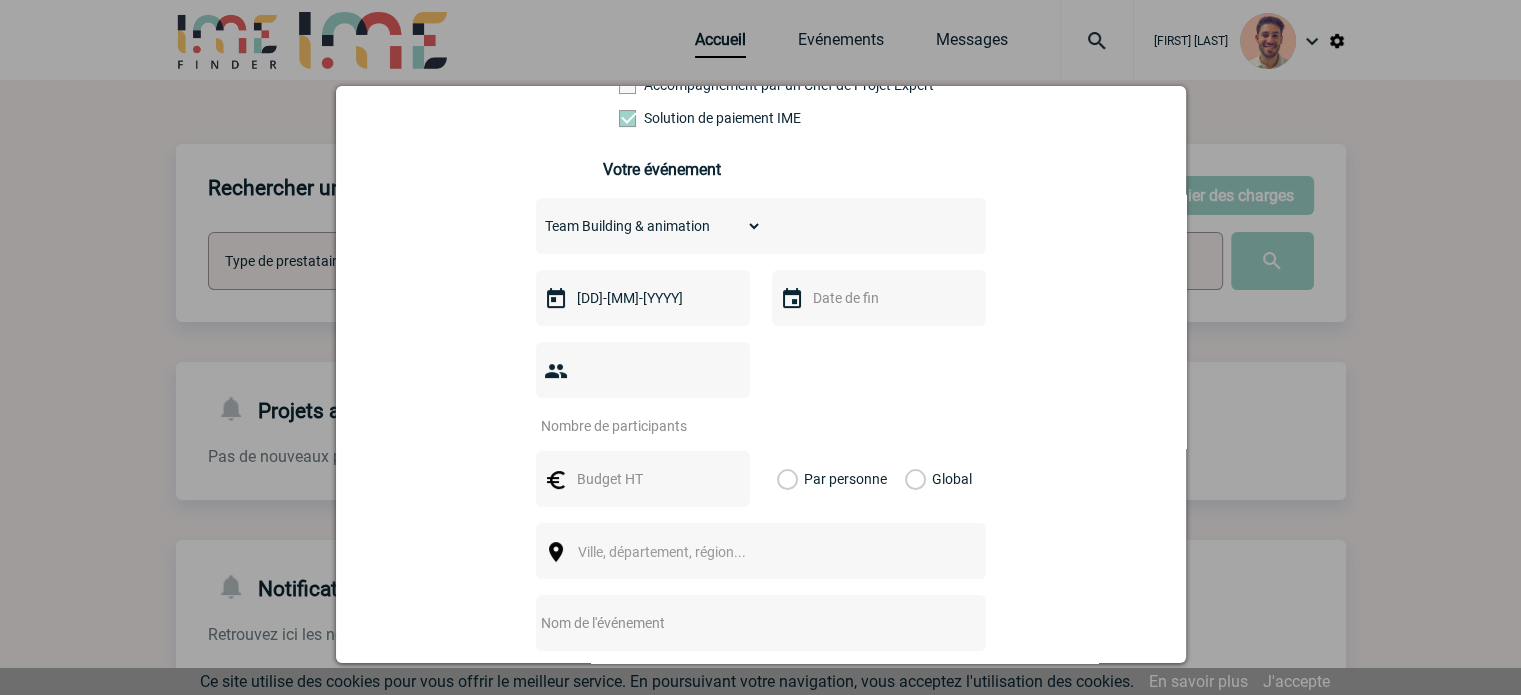 click at bounding box center [630, 426] 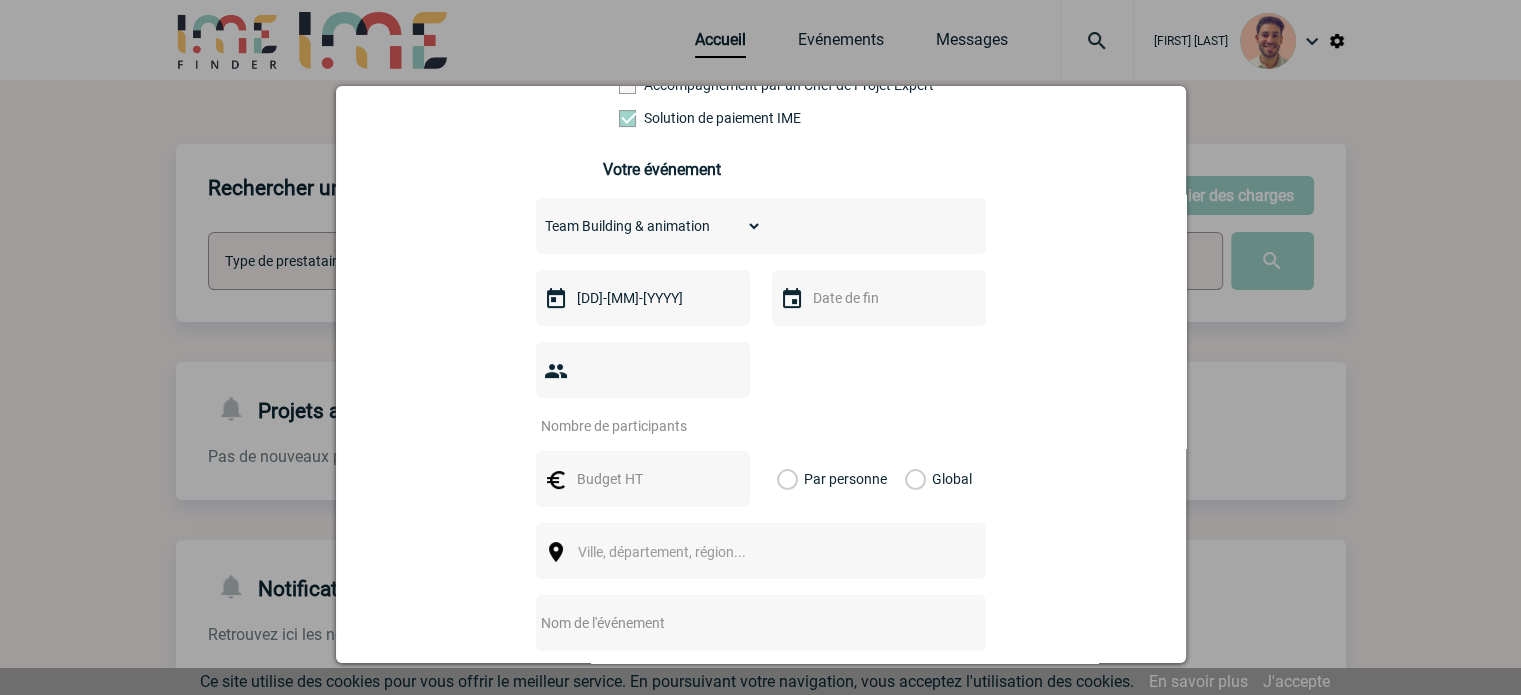 type on "8" 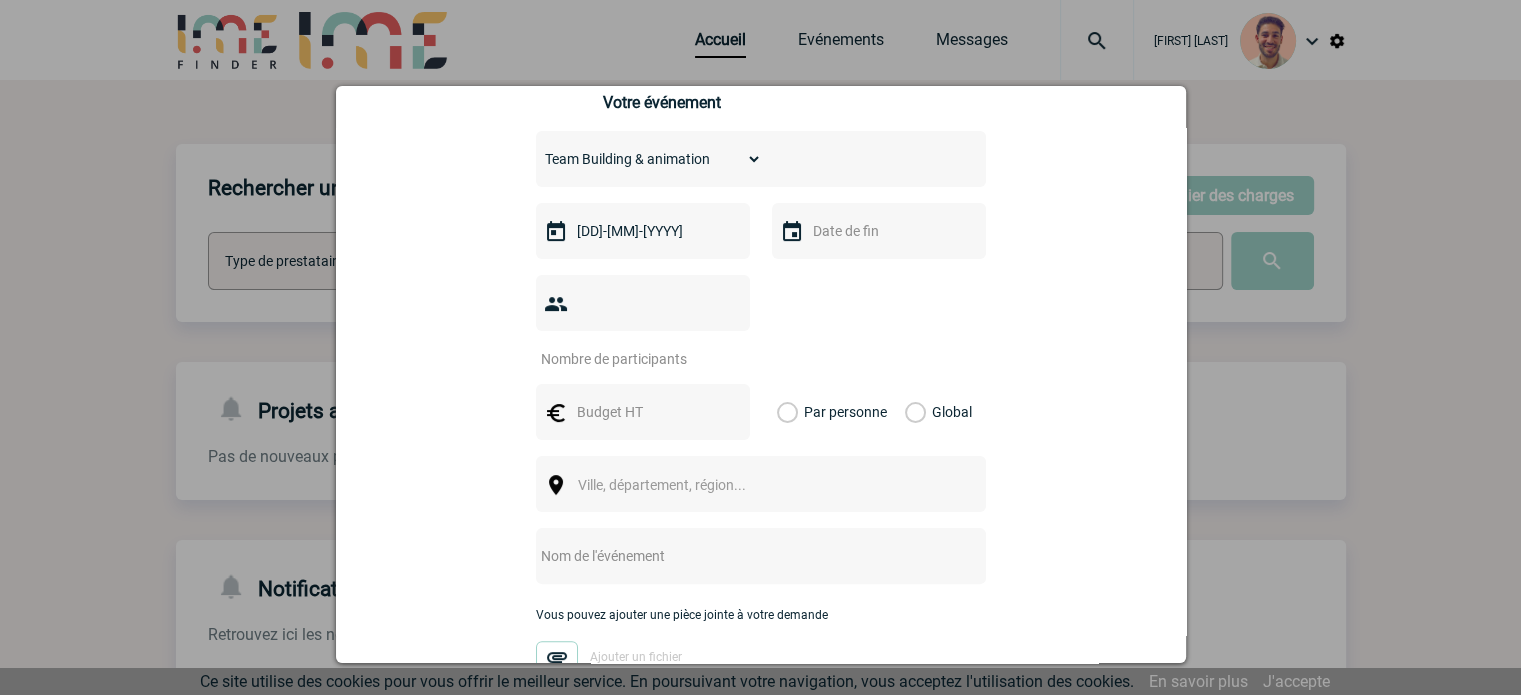 scroll, scrollTop: 500, scrollLeft: 0, axis: vertical 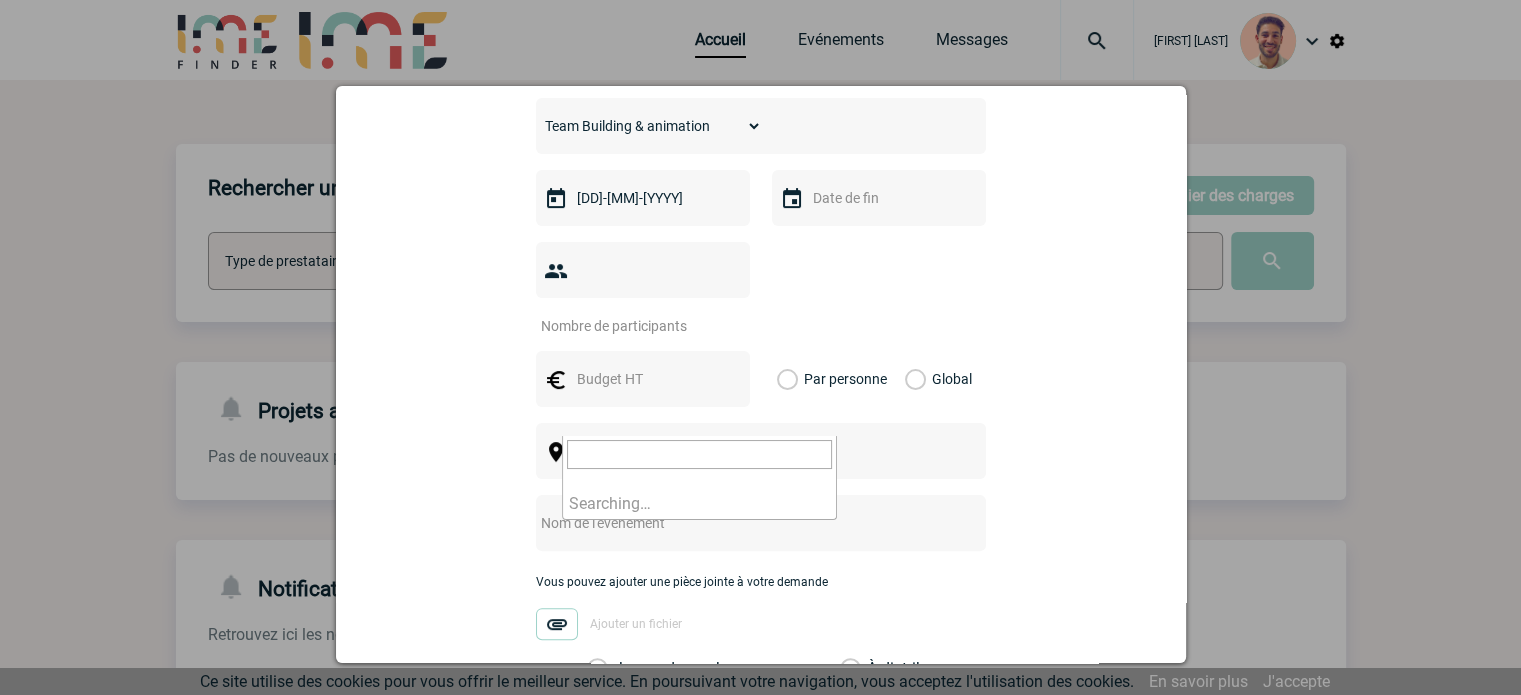 click on "Ville, département, région..." at bounding box center (707, 452) 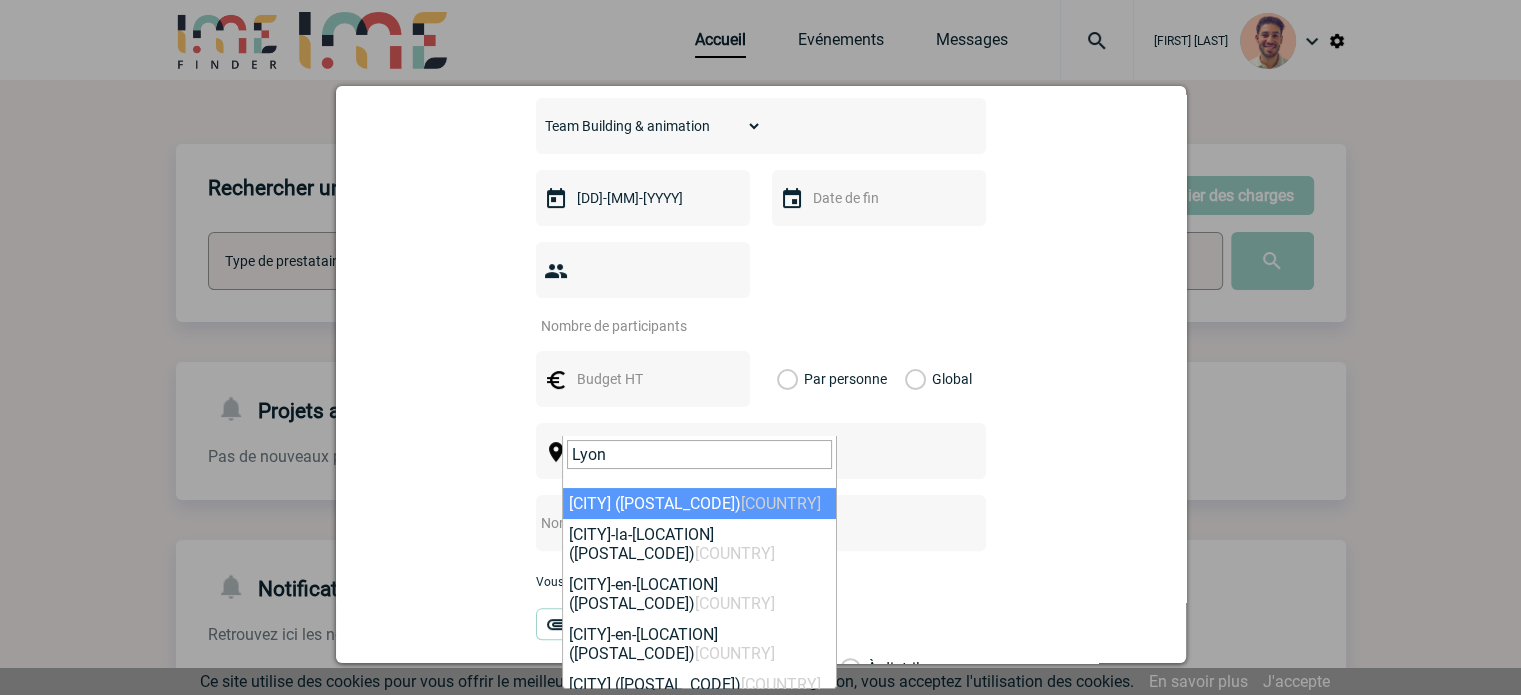 type on "Lyon" 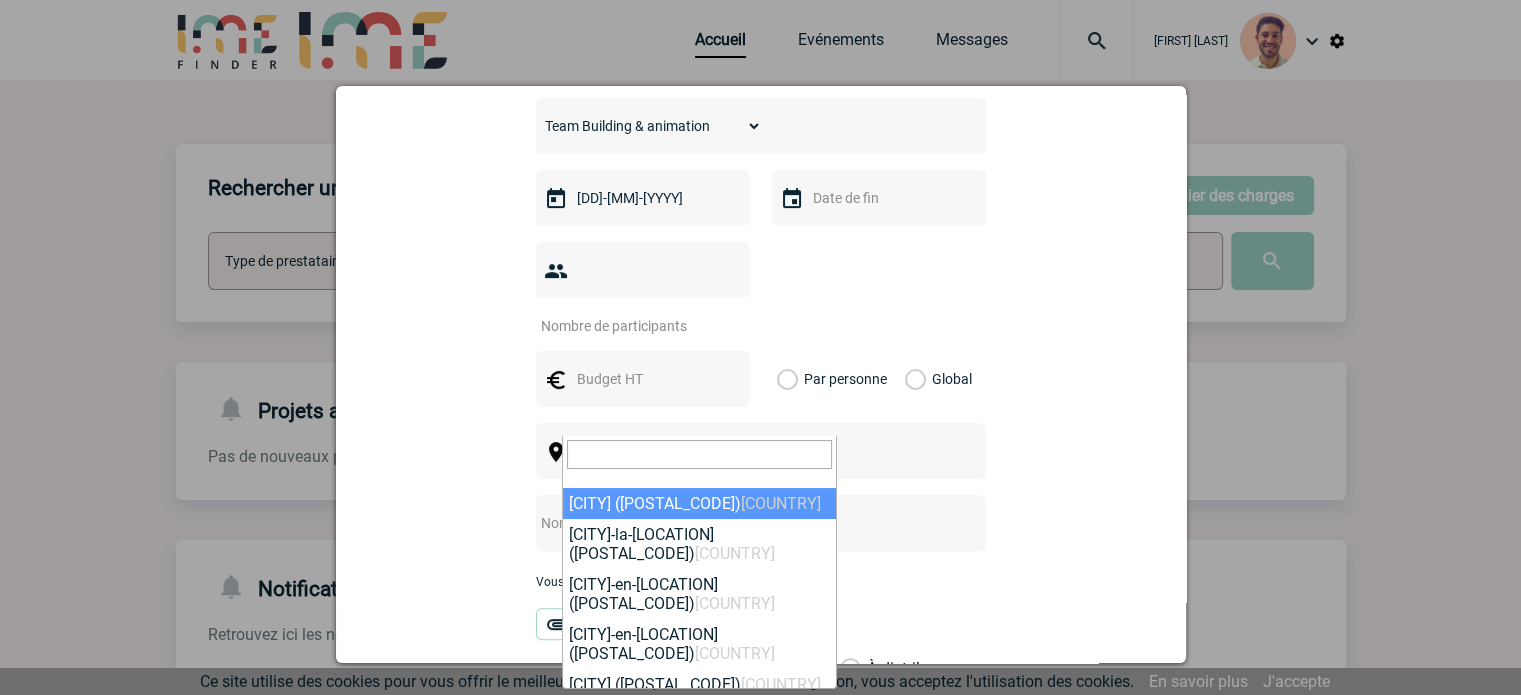 select on "36544" 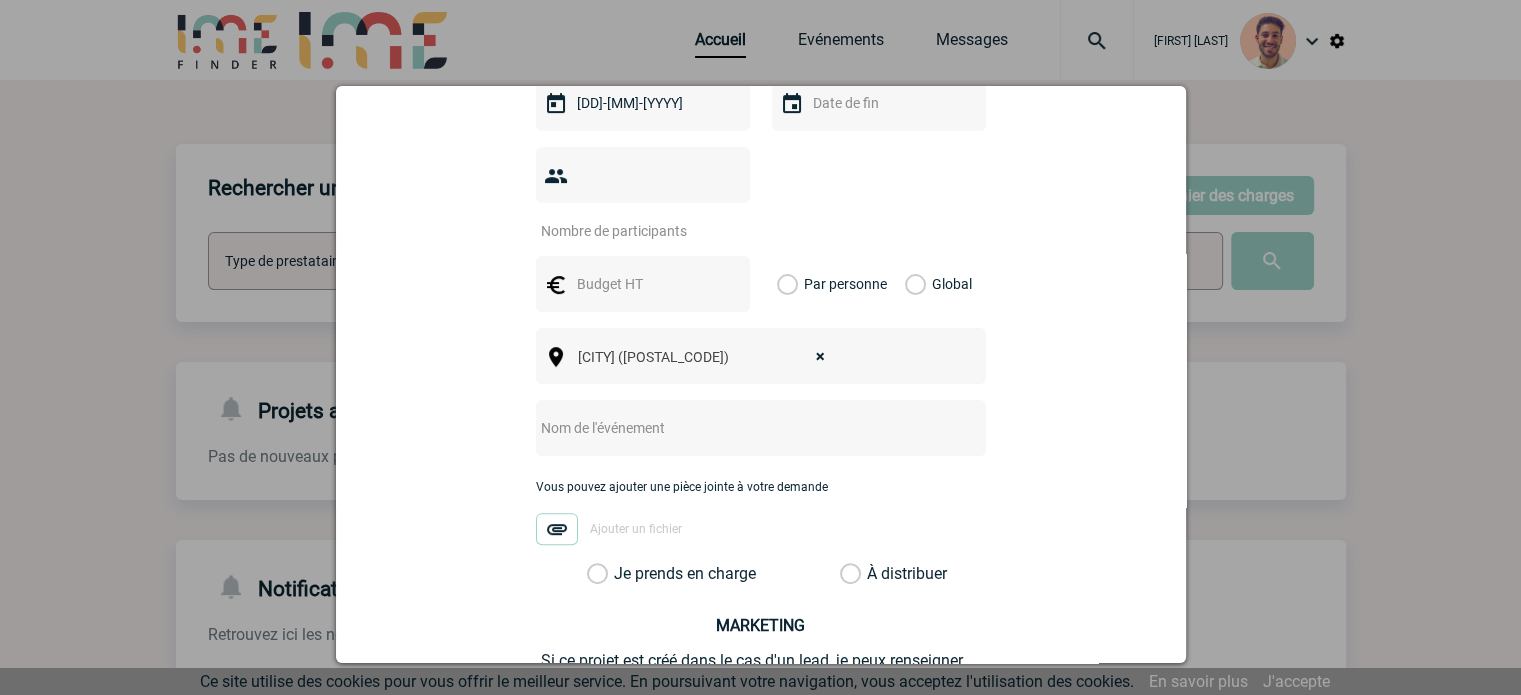 scroll, scrollTop: 700, scrollLeft: 0, axis: vertical 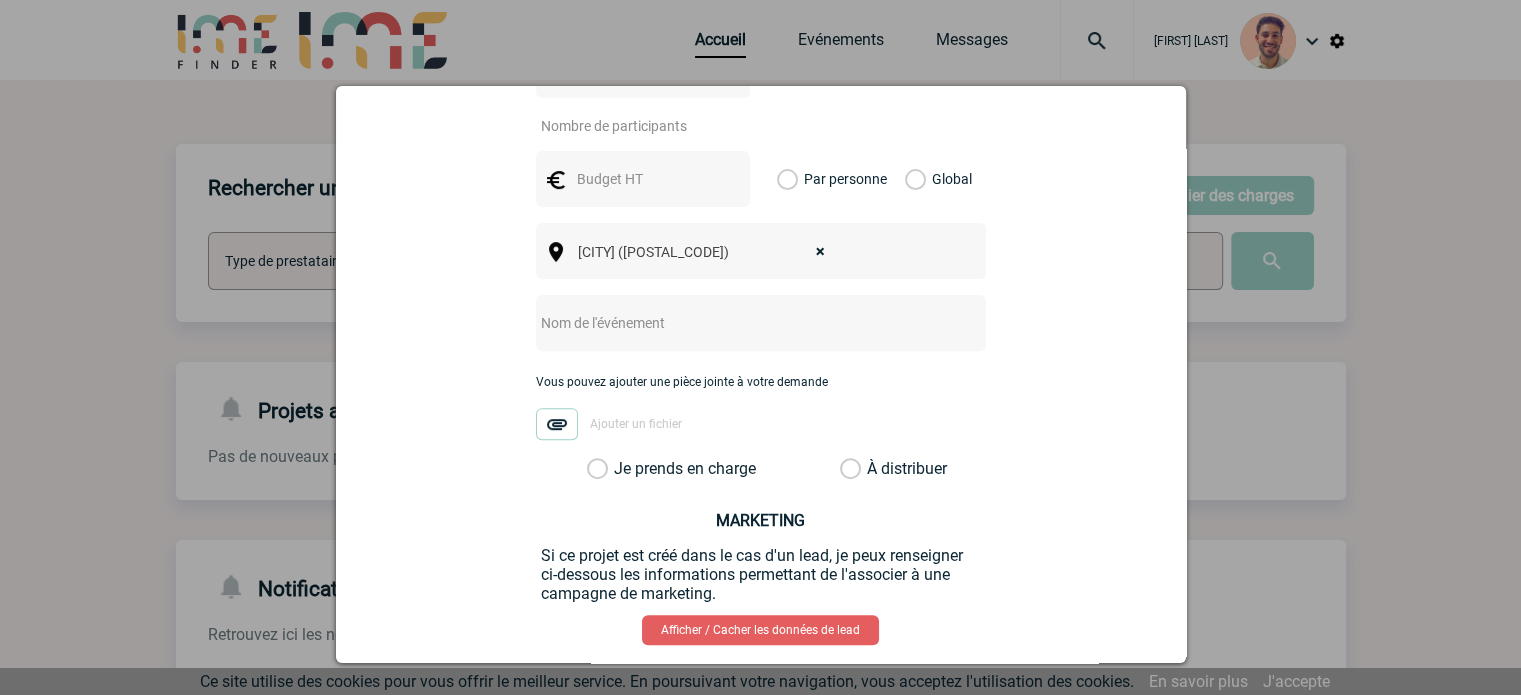click on "Je prends en charge" at bounding box center (604, 469) 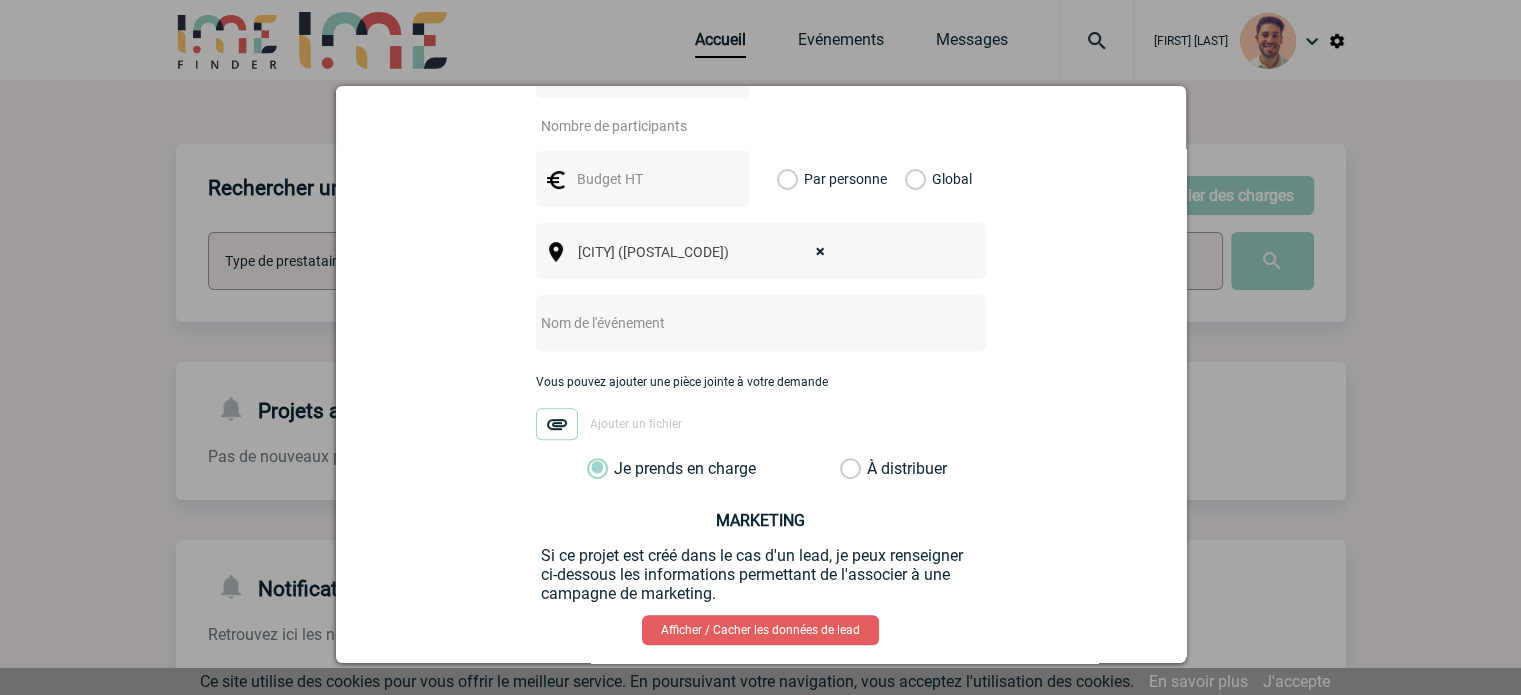 click at bounding box center (734, 323) 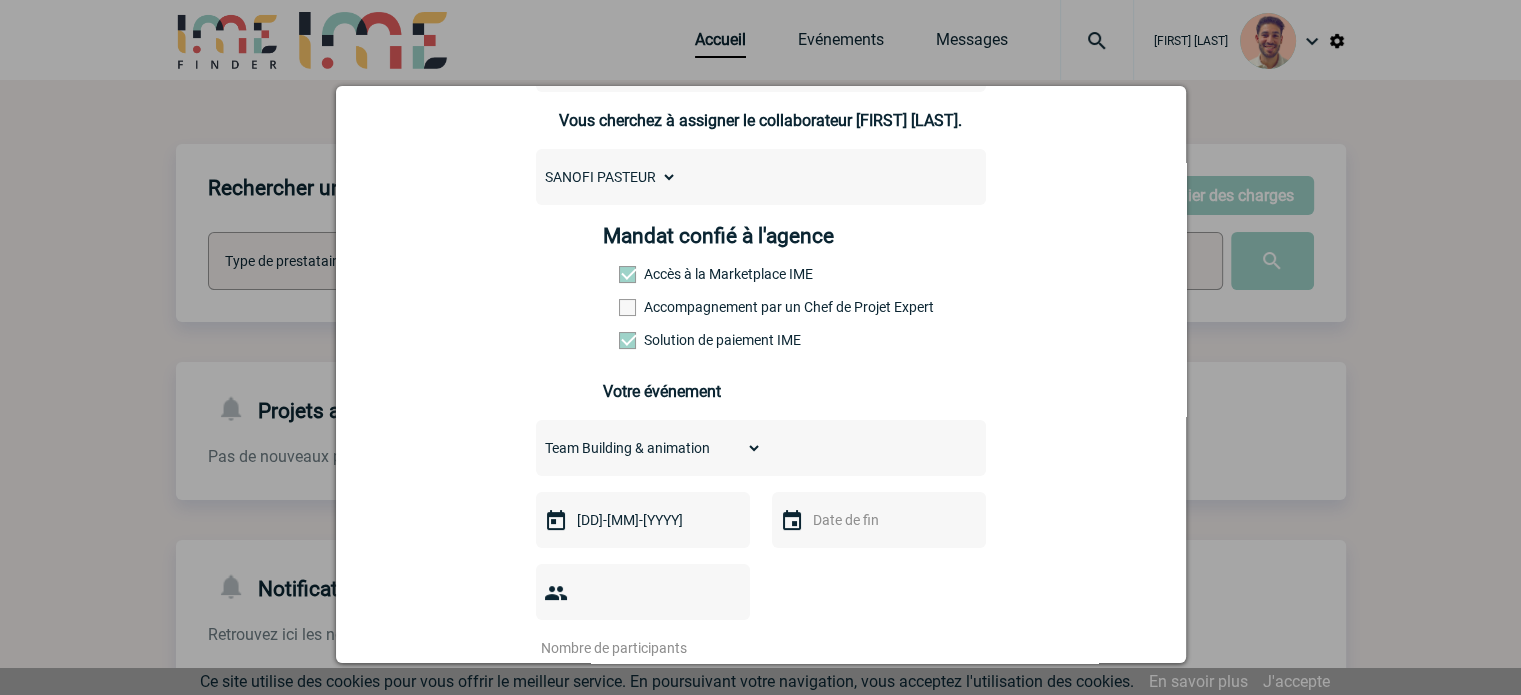scroll, scrollTop: 0, scrollLeft: 0, axis: both 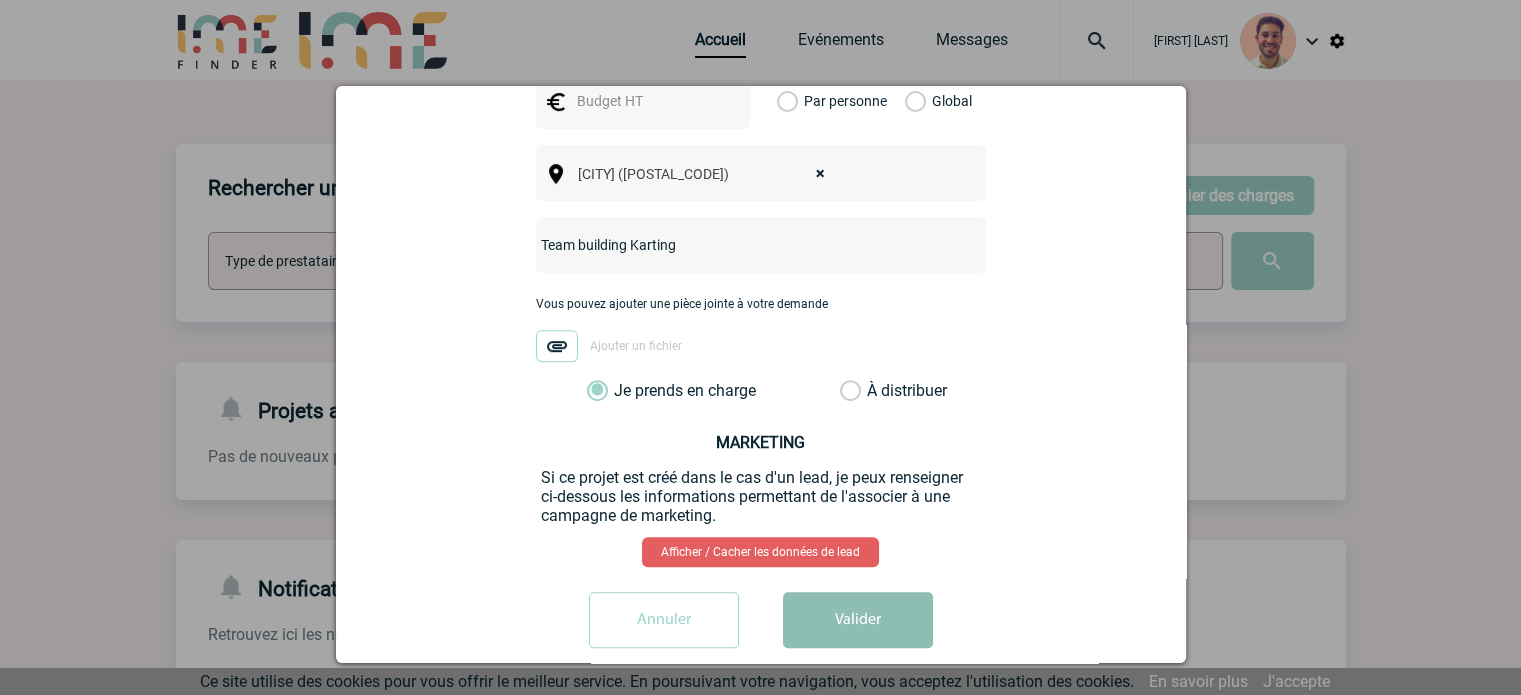 type on "Team building Karting" 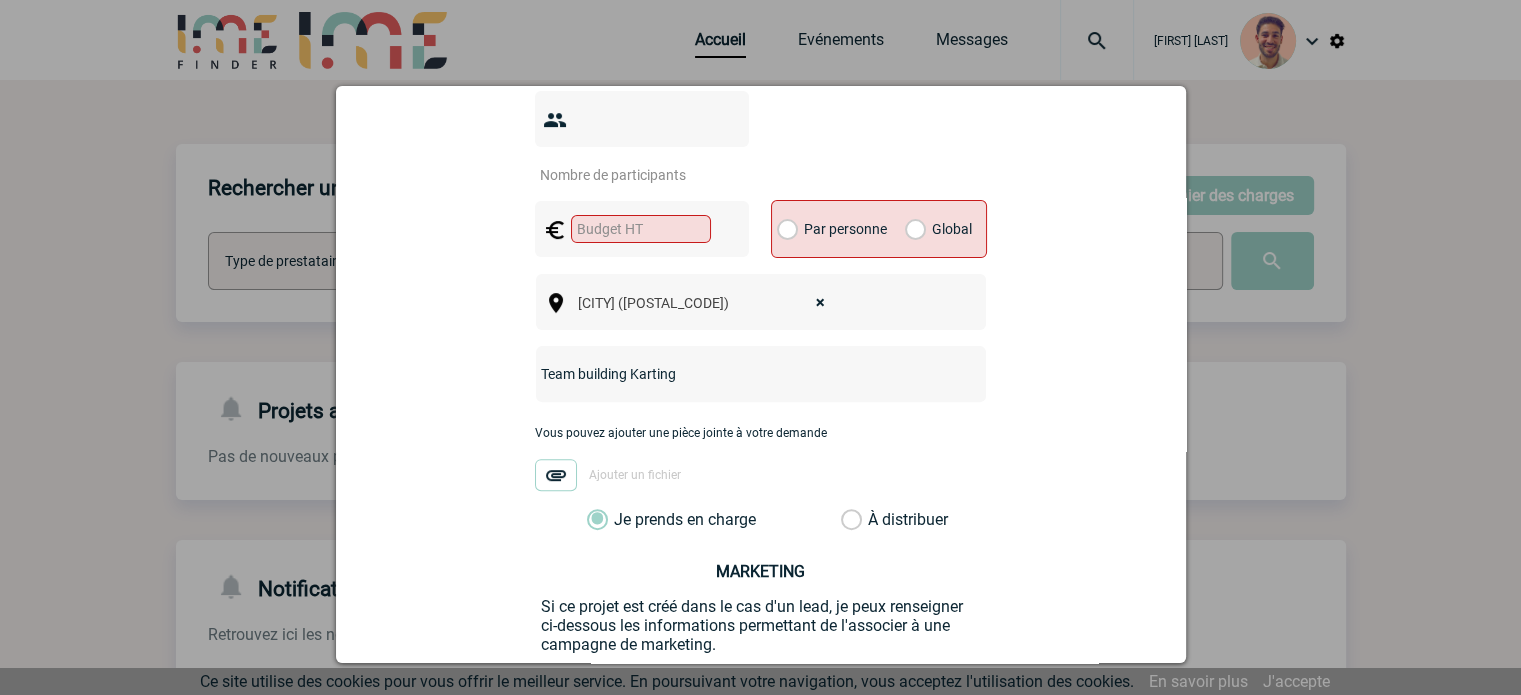 scroll, scrollTop: 479, scrollLeft: 0, axis: vertical 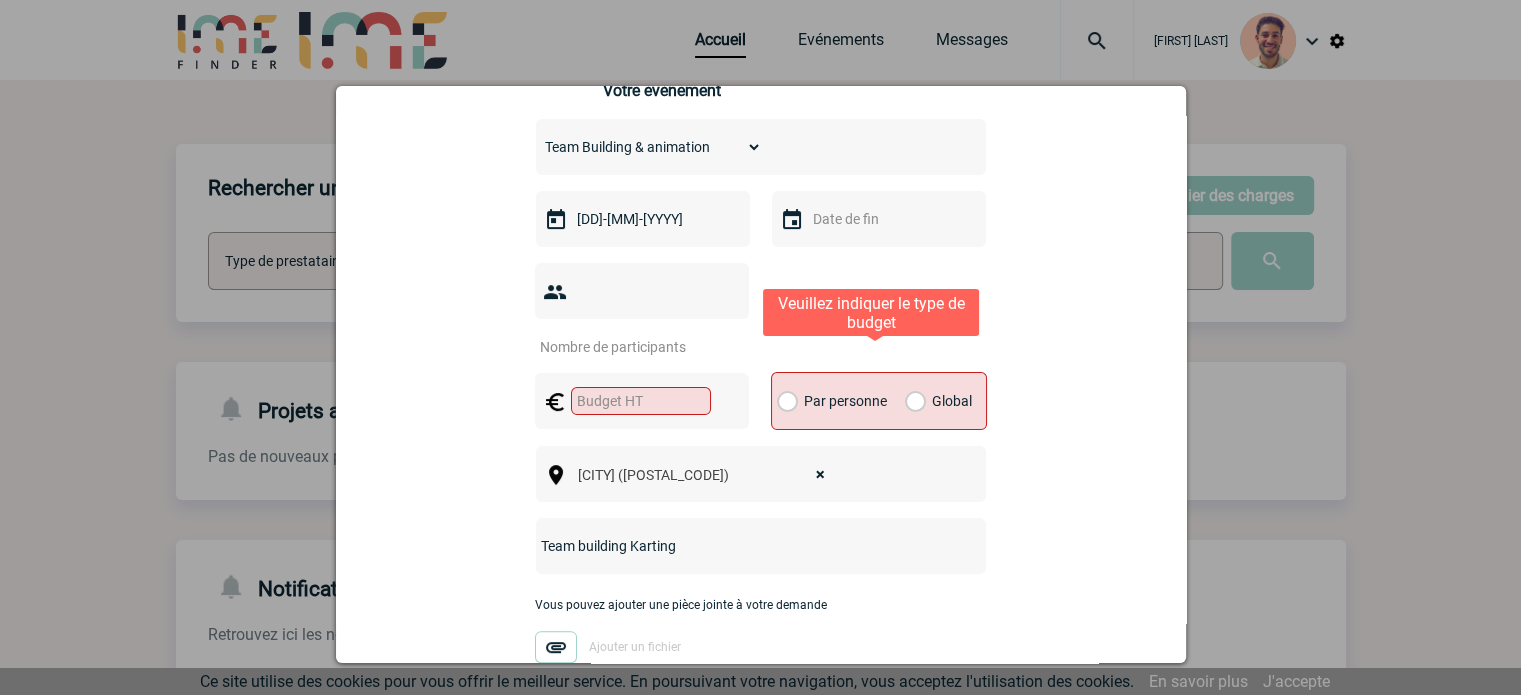 drag, startPoint x: 903, startPoint y: 373, endPoint x: 1037, endPoint y: 201, distance: 218.0367 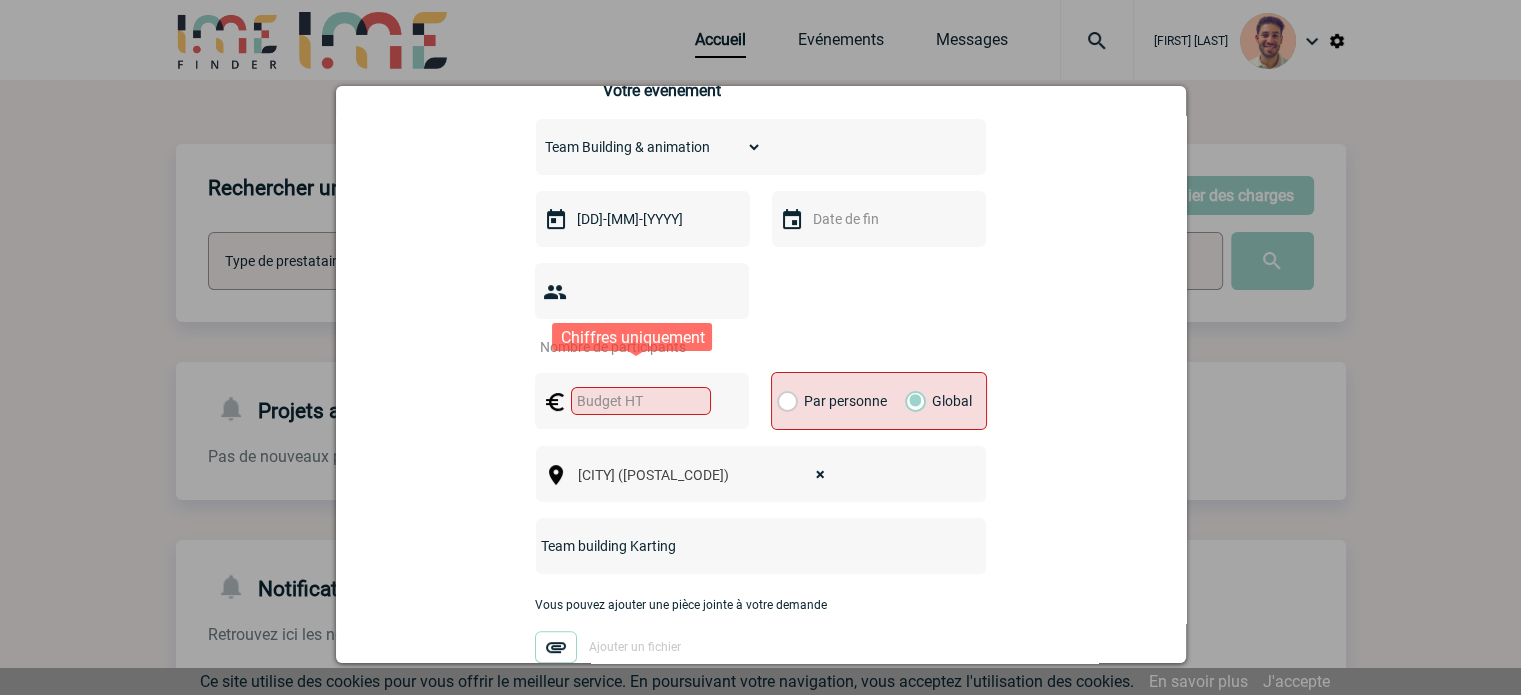 click at bounding box center [641, 401] 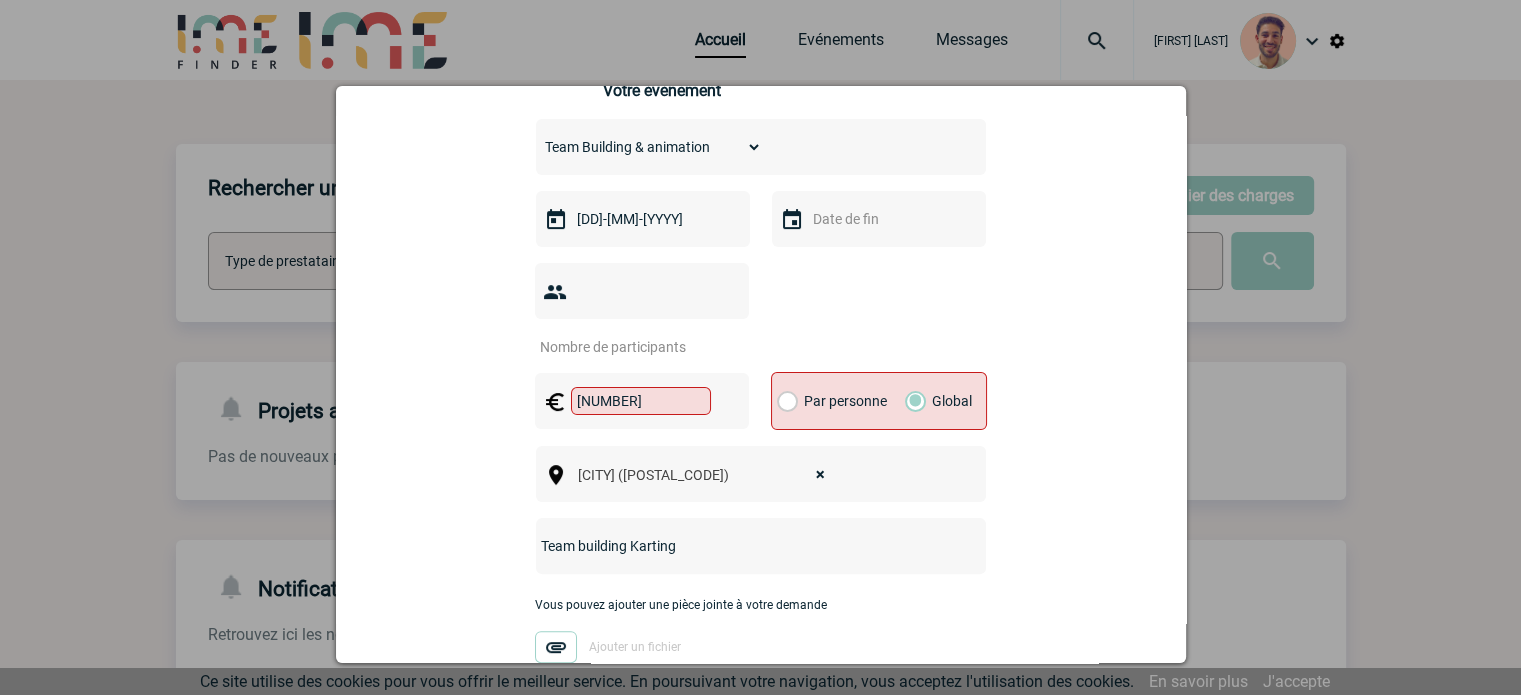 type on "305" 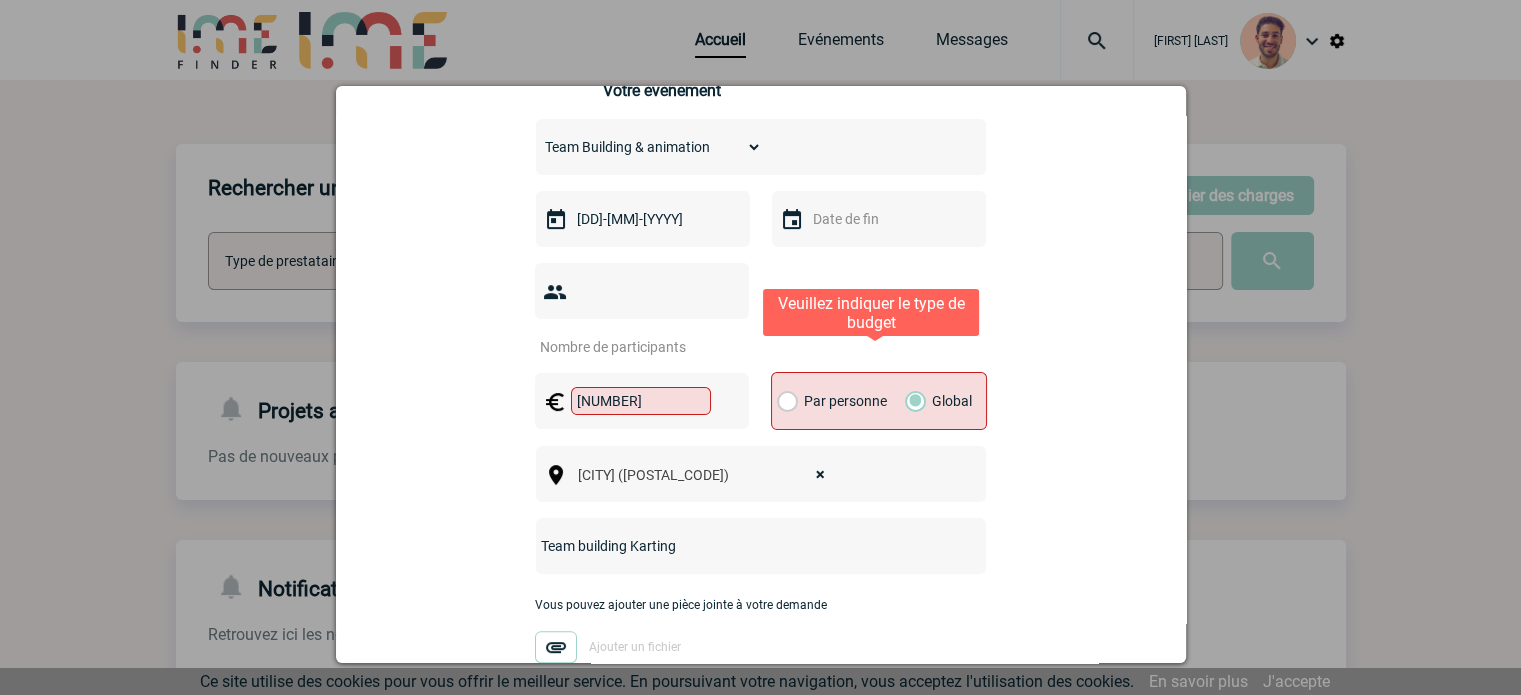 click on "Par personne" at bounding box center [788, 401] 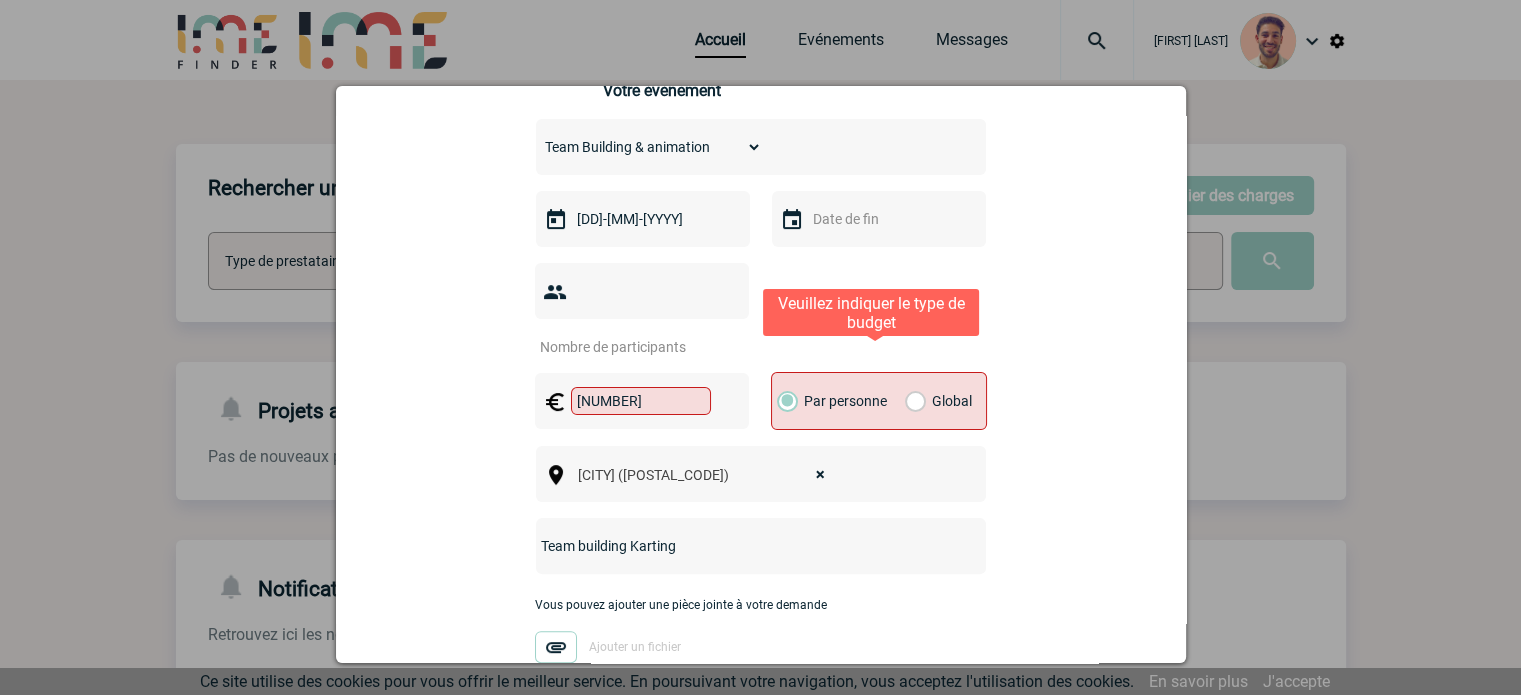 click on "Global" at bounding box center [911, 401] 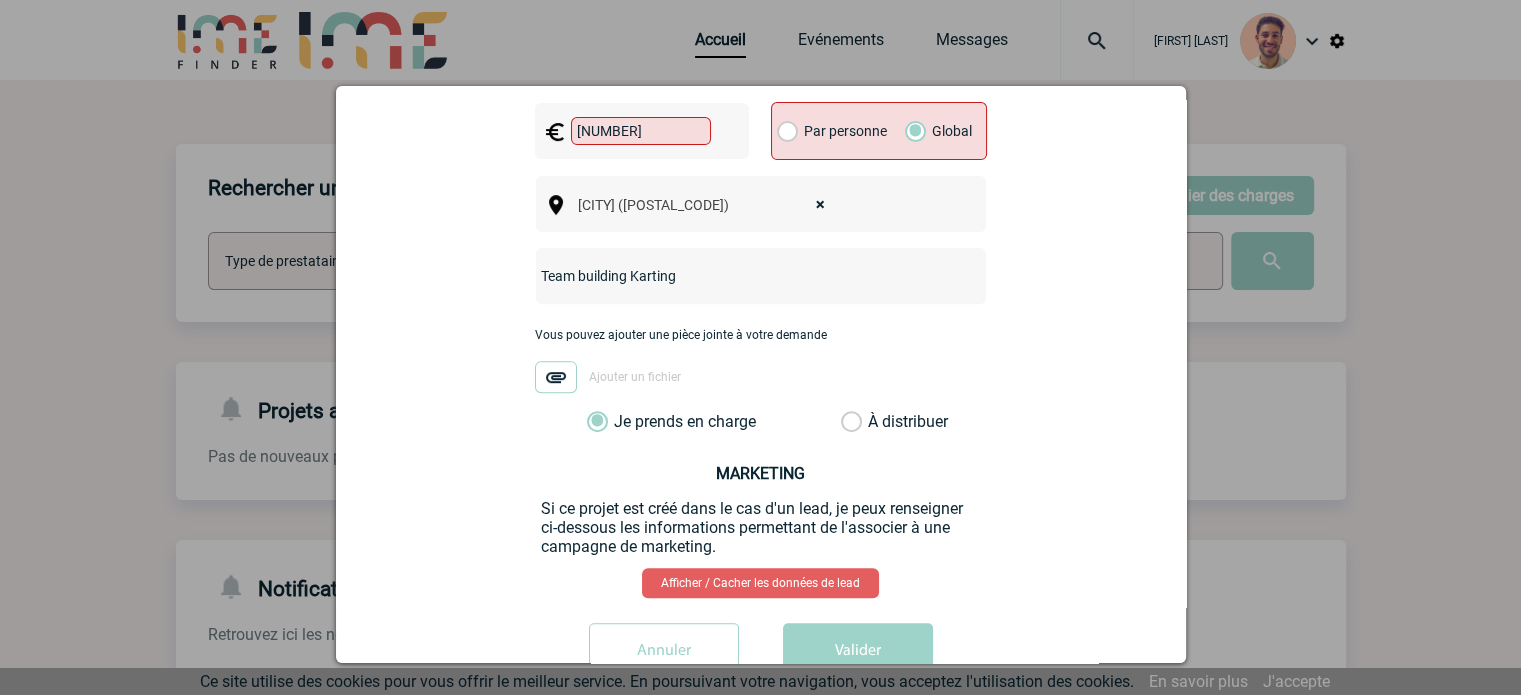 scroll, scrollTop: 779, scrollLeft: 0, axis: vertical 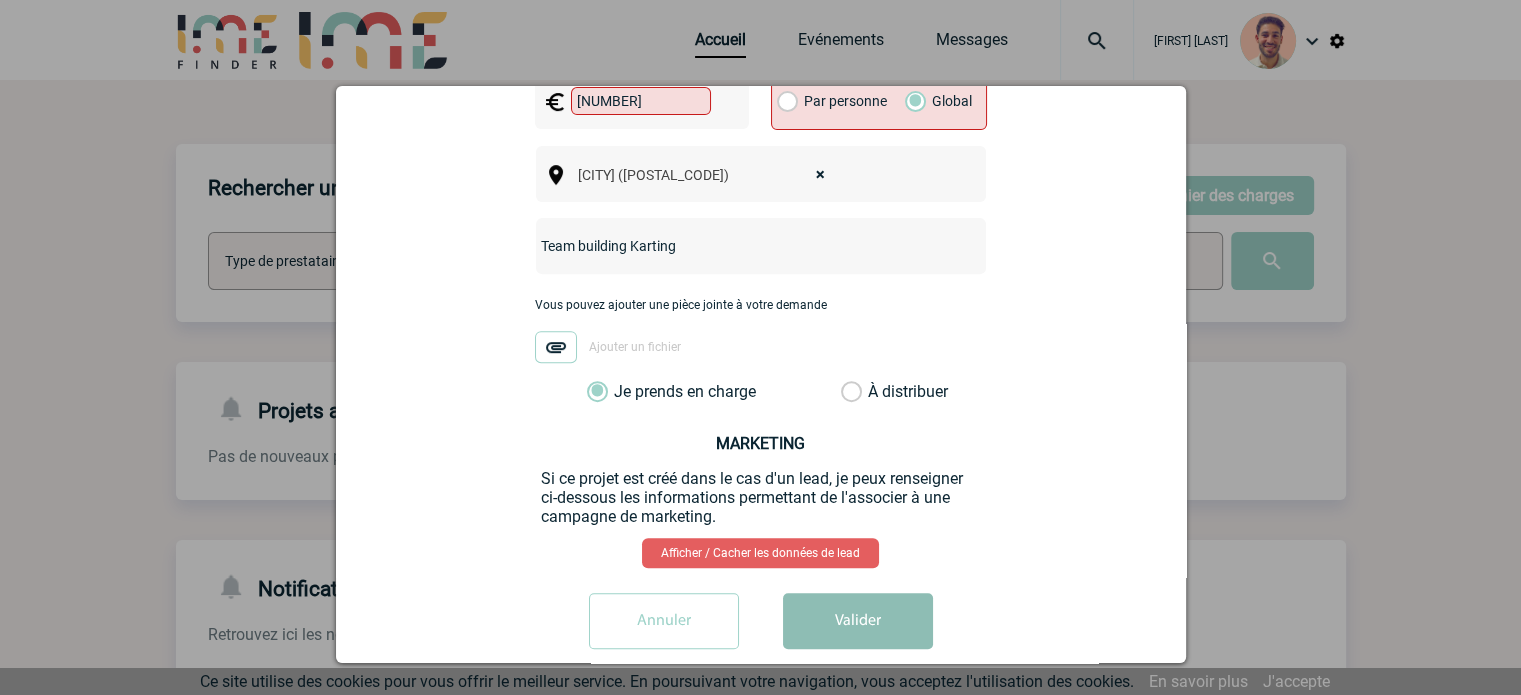 click on "Valider" at bounding box center [858, 621] 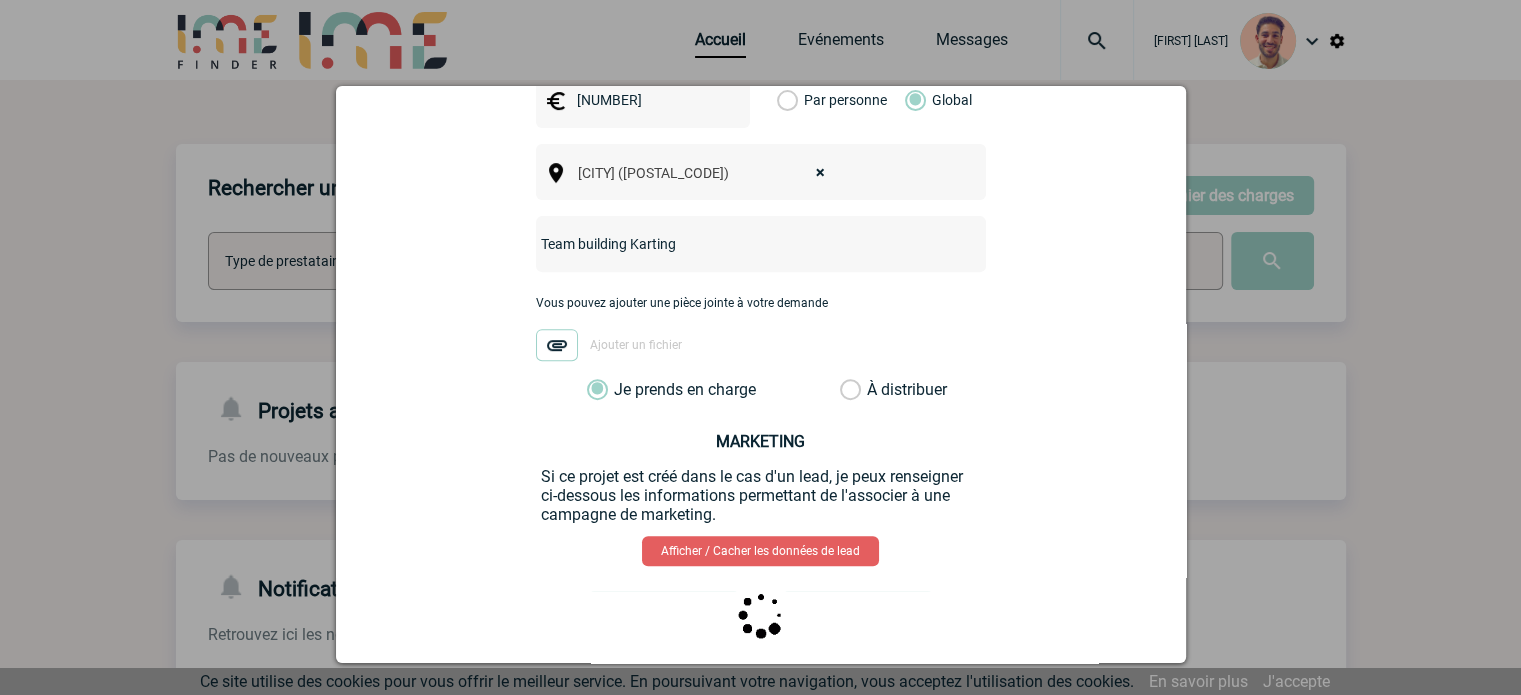 scroll, scrollTop: 0, scrollLeft: 0, axis: both 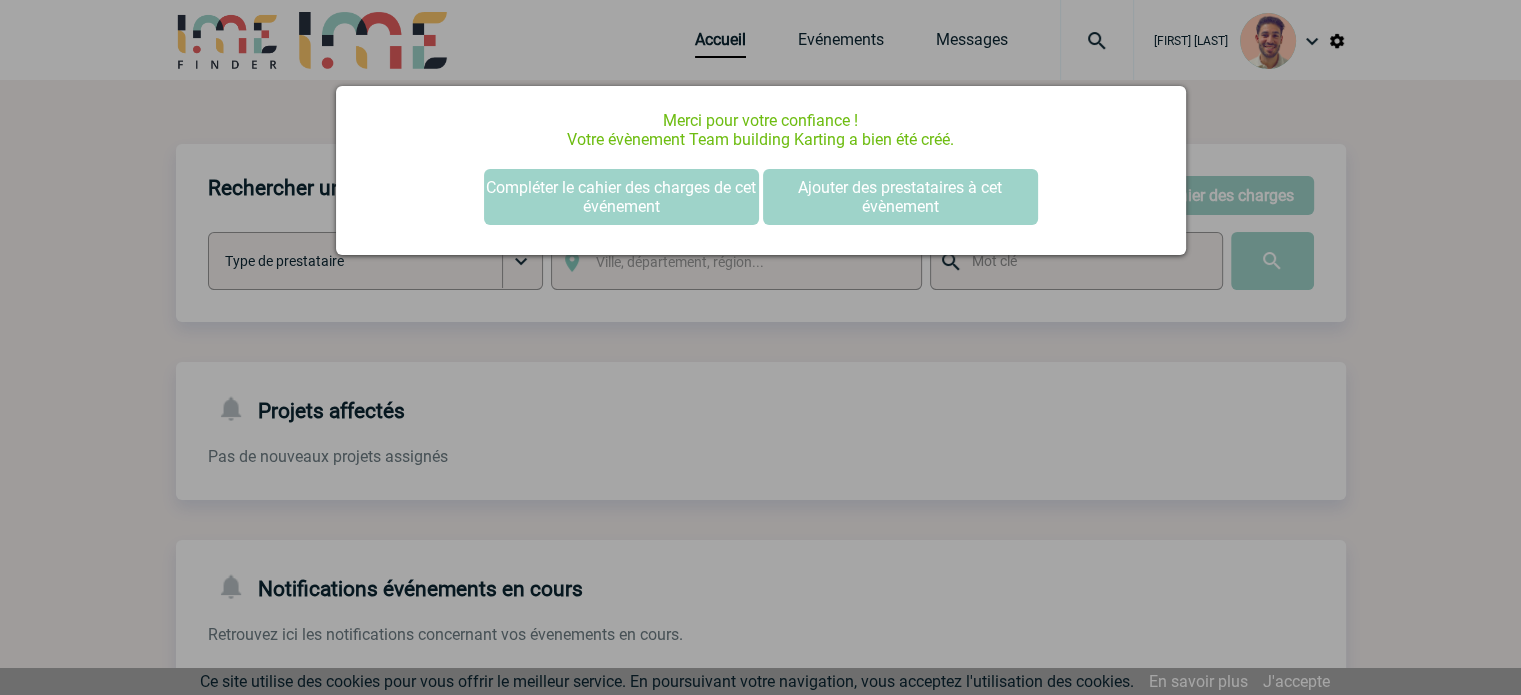 click at bounding box center (760, 347) 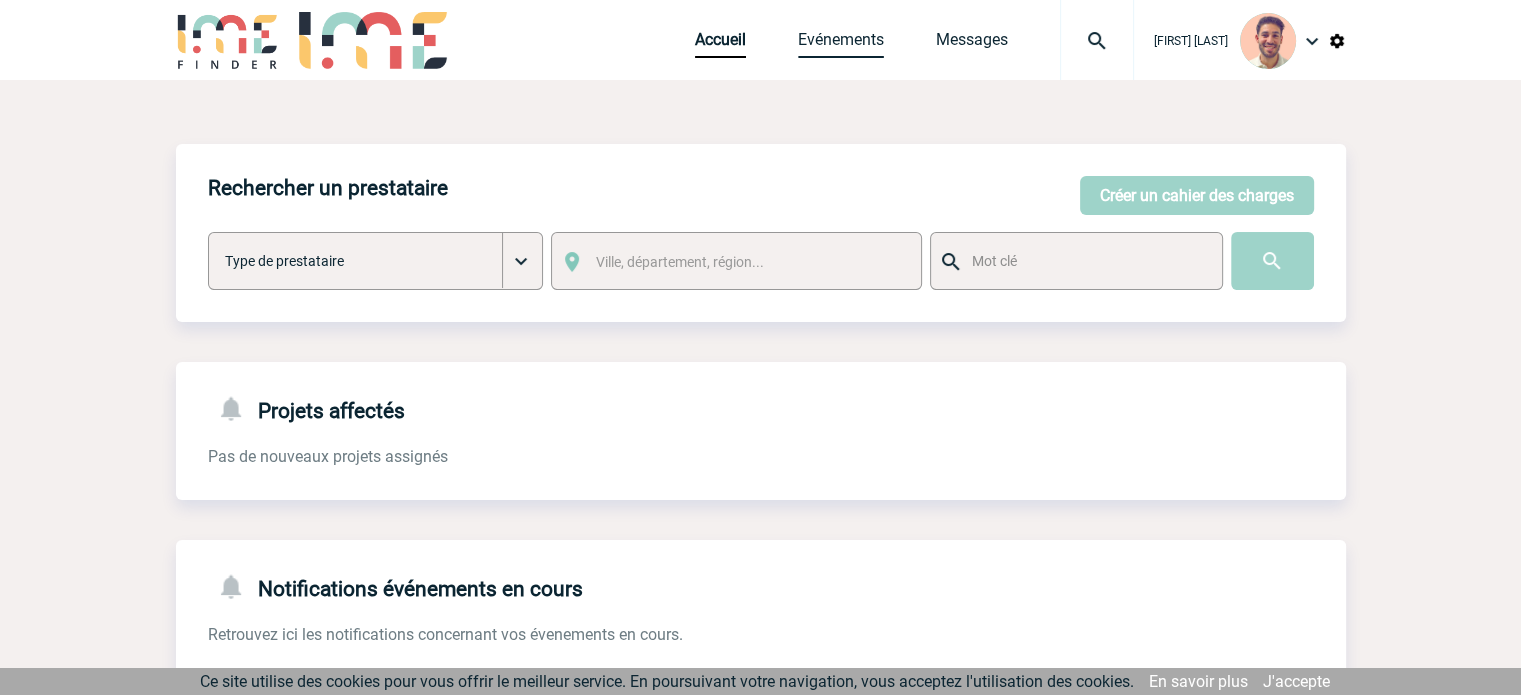click on "Evénements" at bounding box center [841, 44] 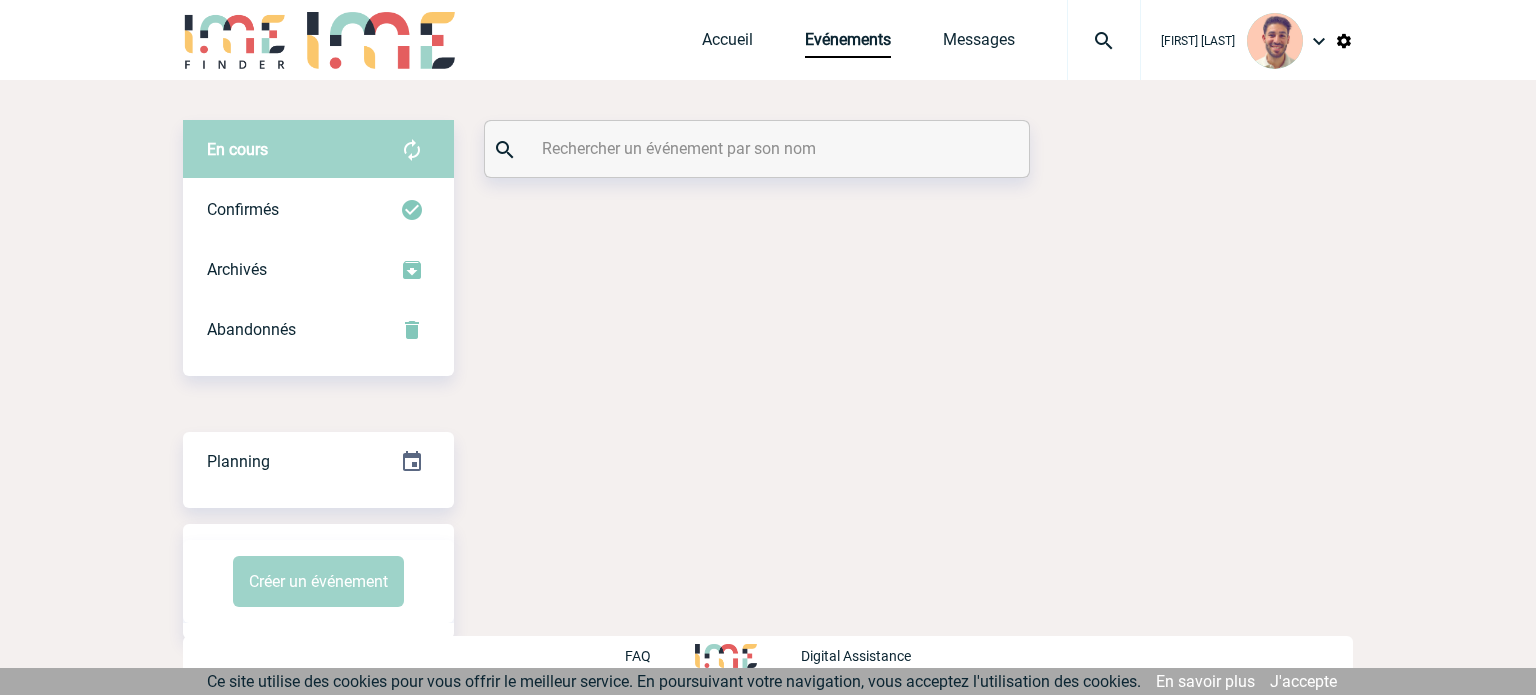 scroll, scrollTop: 0, scrollLeft: 0, axis: both 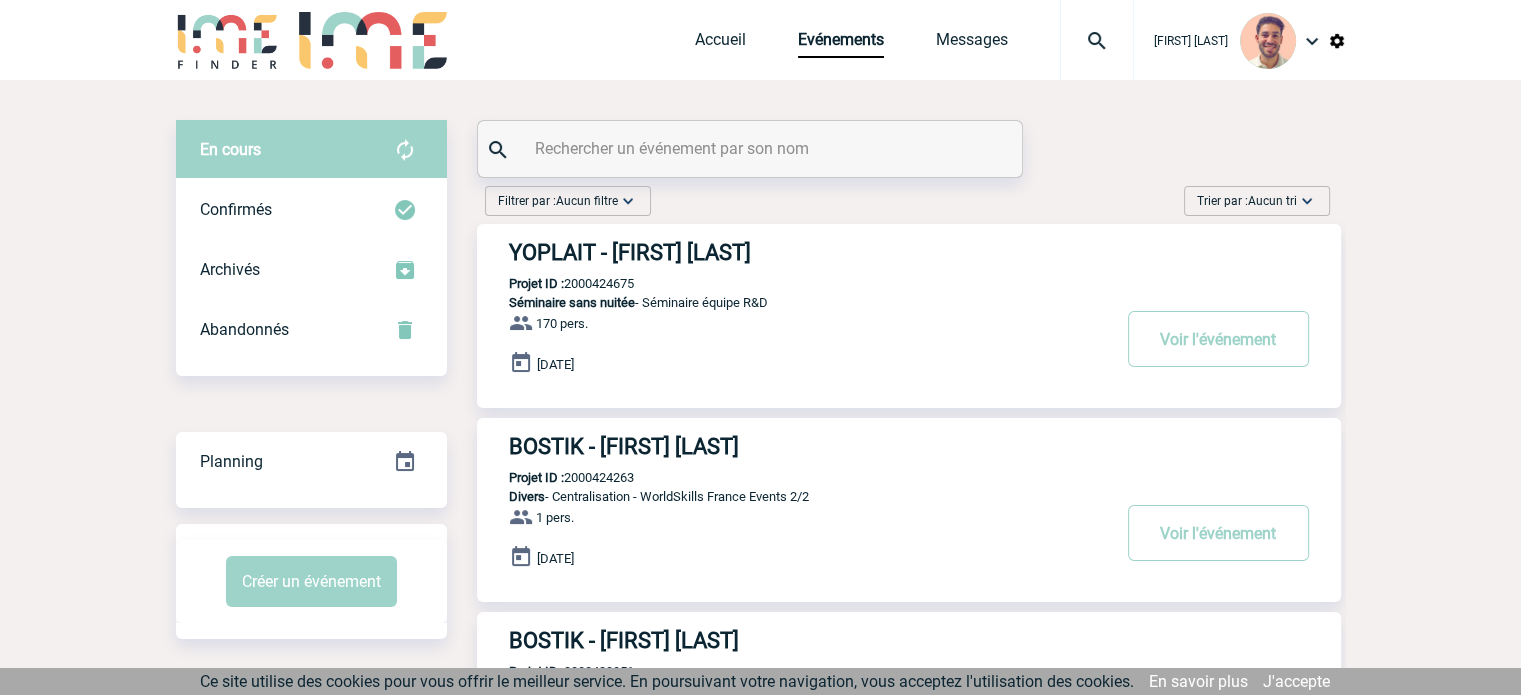 click at bounding box center (752, 148) 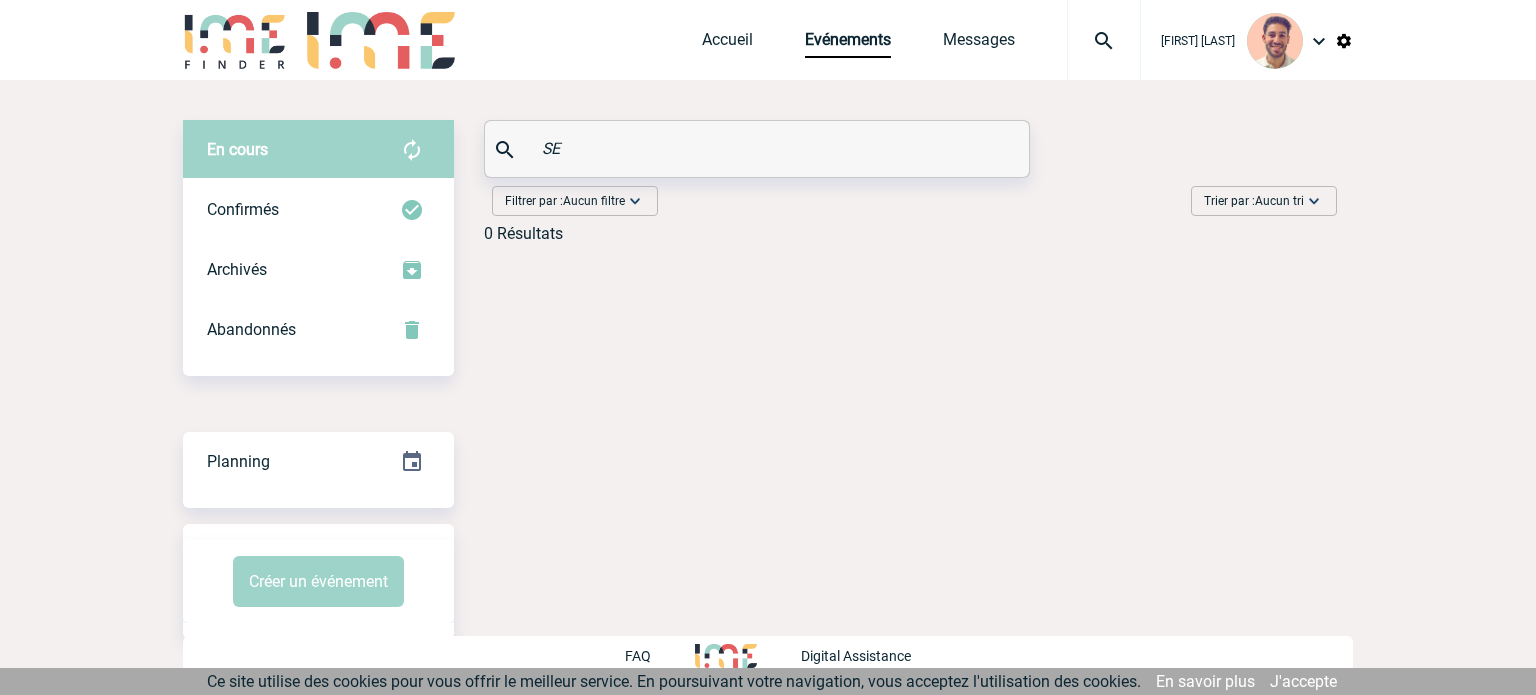 type on "S" 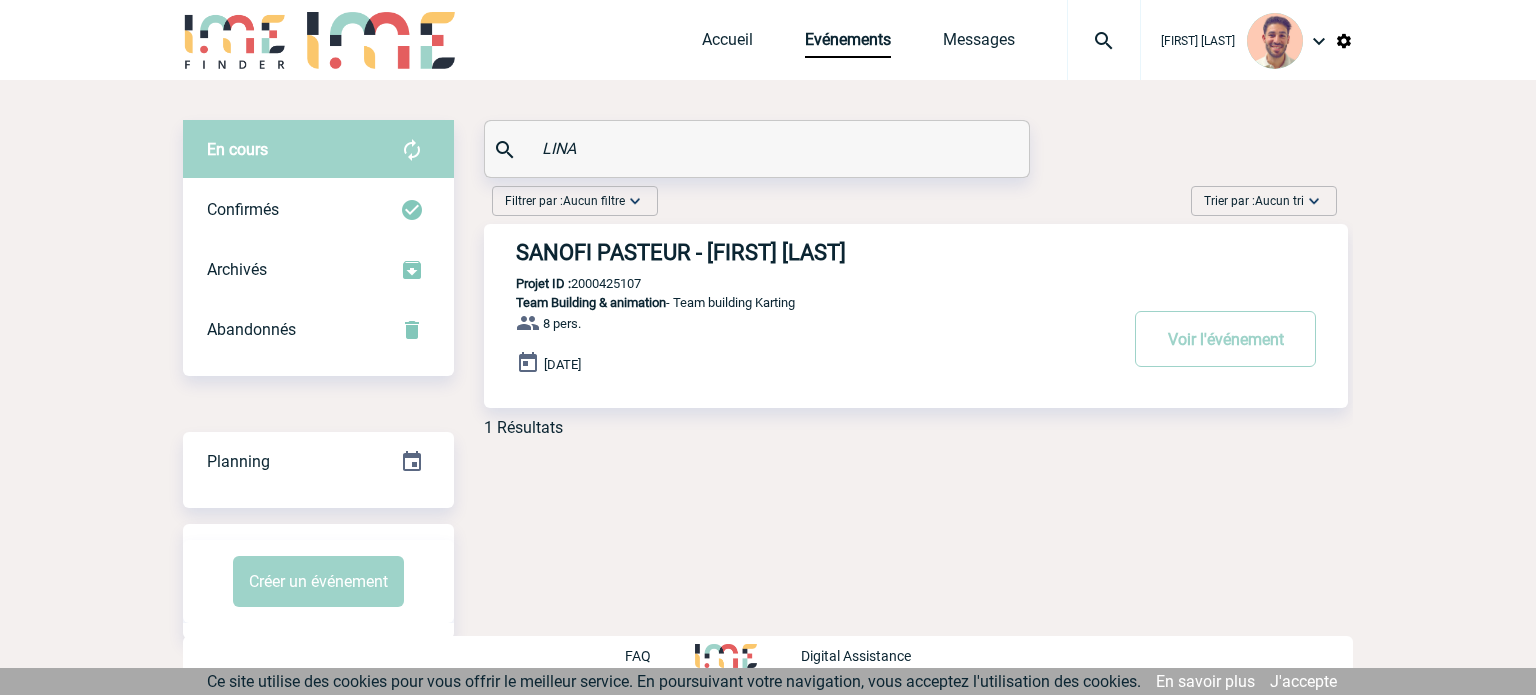 type on "LINA" 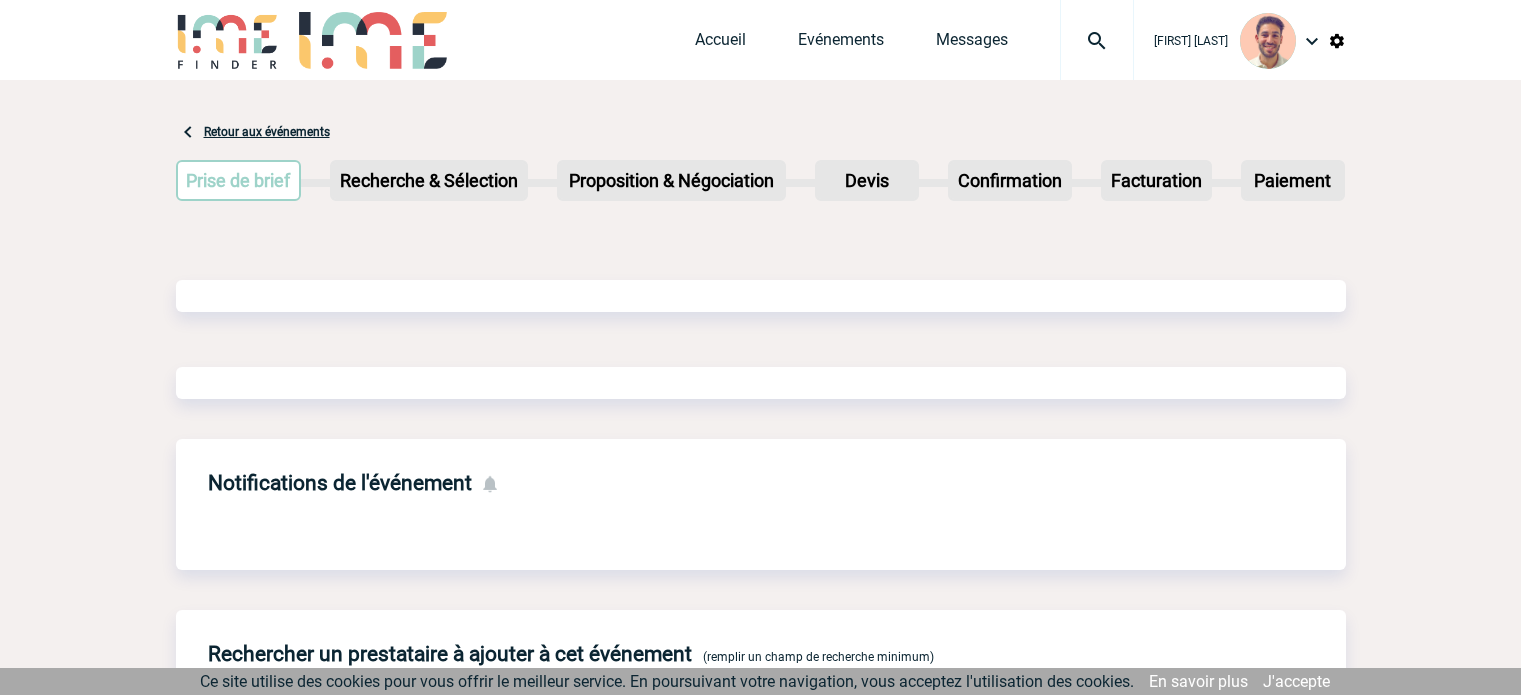 scroll, scrollTop: 0, scrollLeft: 0, axis: both 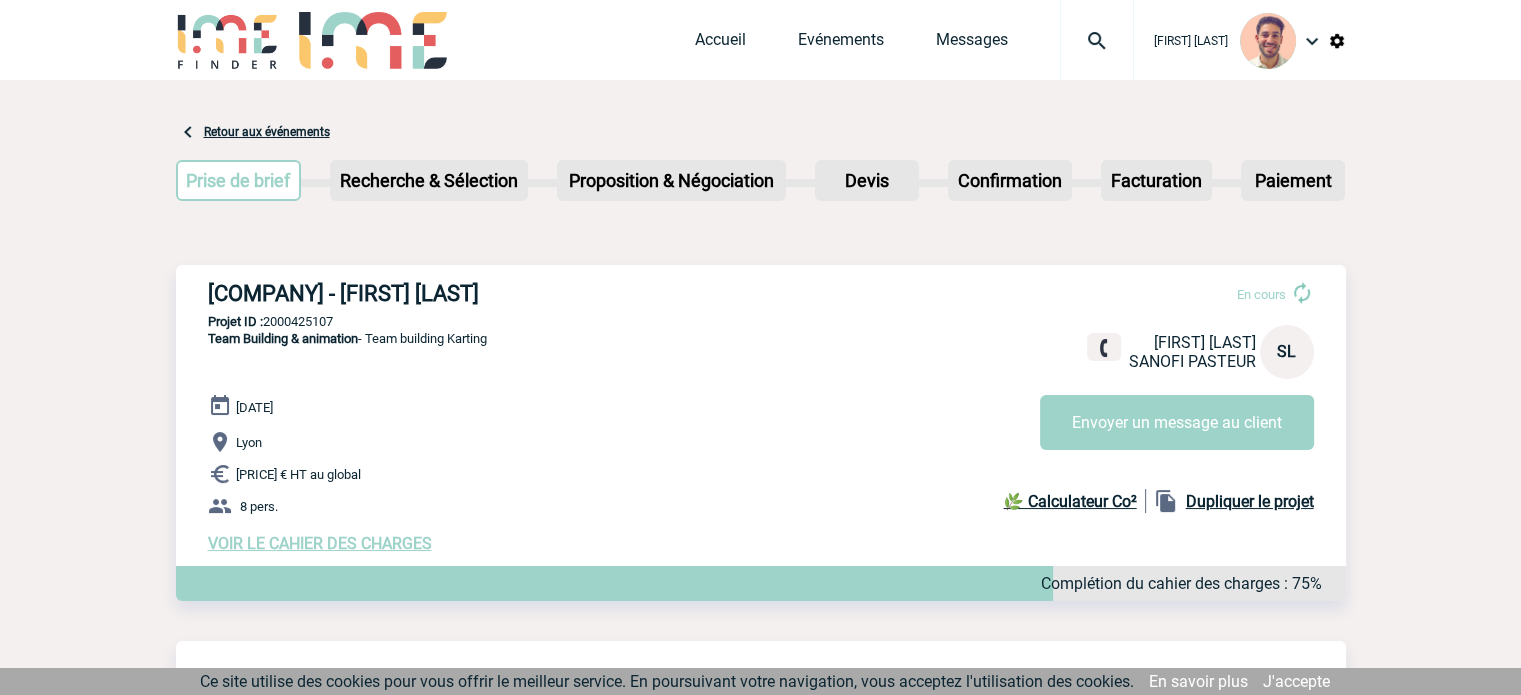 drag, startPoint x: 360, startPoint y: 331, endPoint x: 316, endPoint y: 339, distance: 44.72136 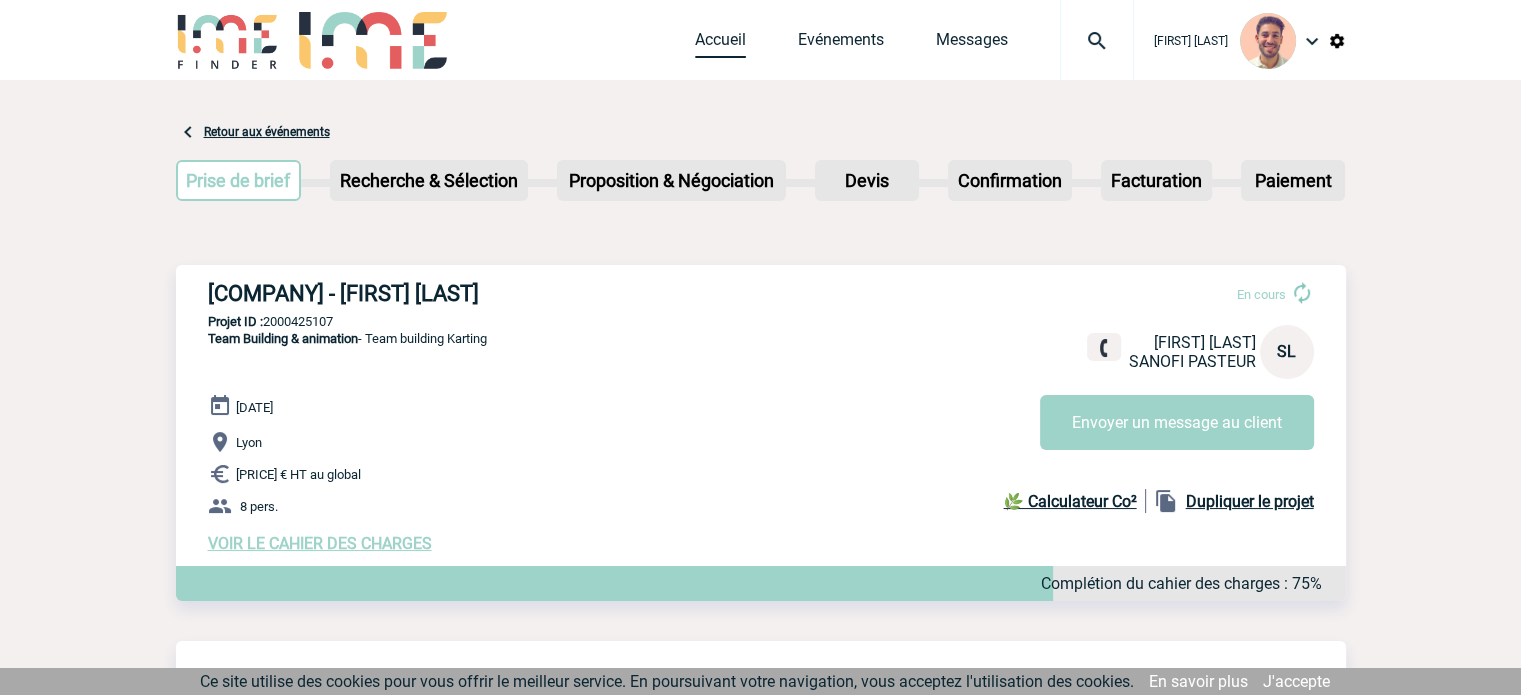 click on "Accueil" at bounding box center [720, 44] 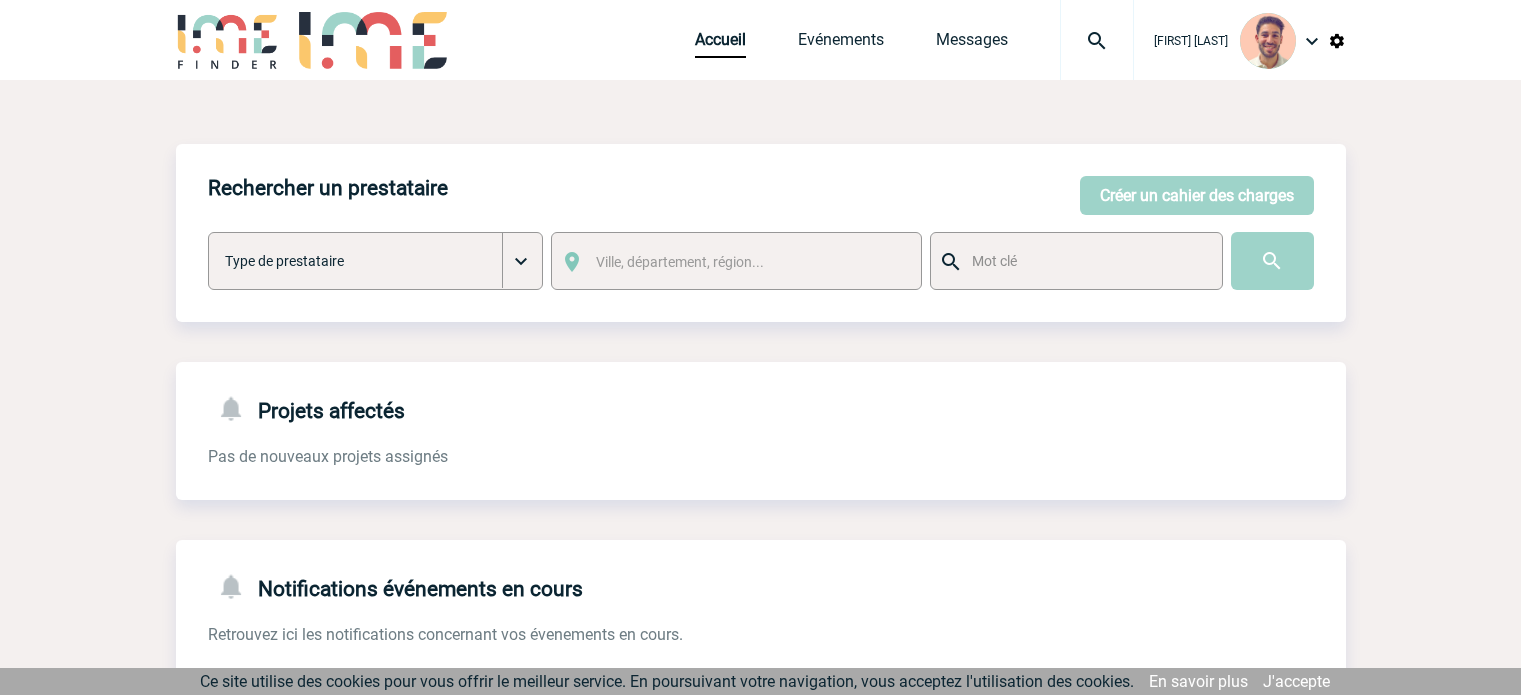 scroll, scrollTop: 0, scrollLeft: 0, axis: both 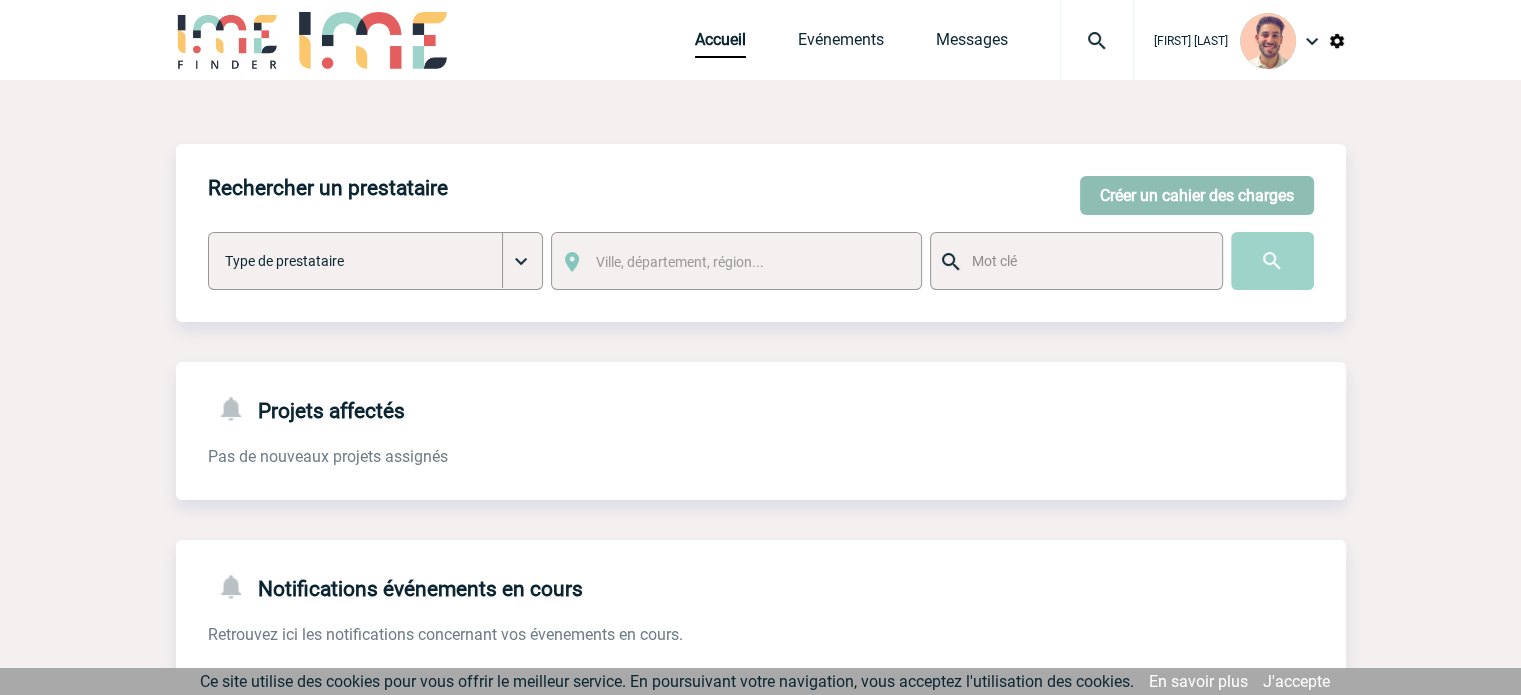 click on "Créer un cahier des charges" at bounding box center [1197, 195] 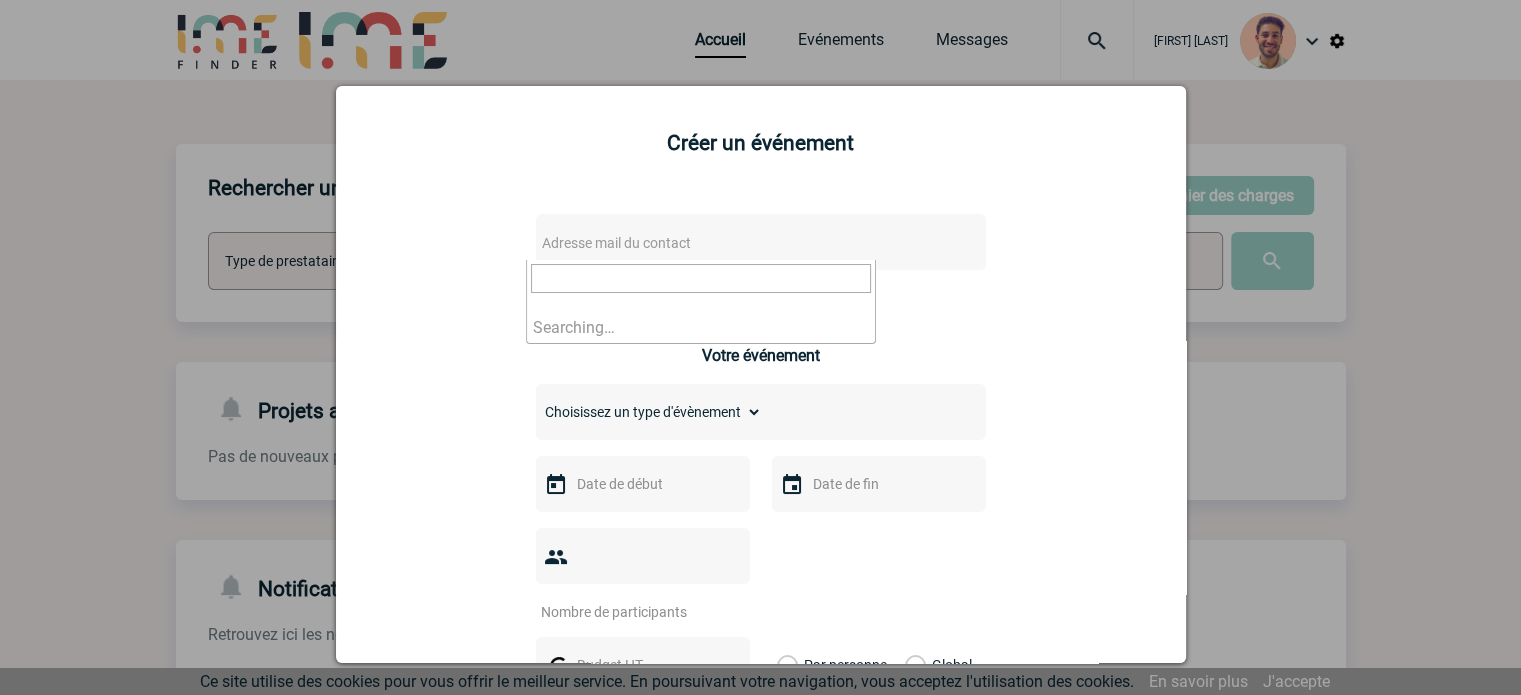 click on "Adresse mail du contact" at bounding box center (616, 243) 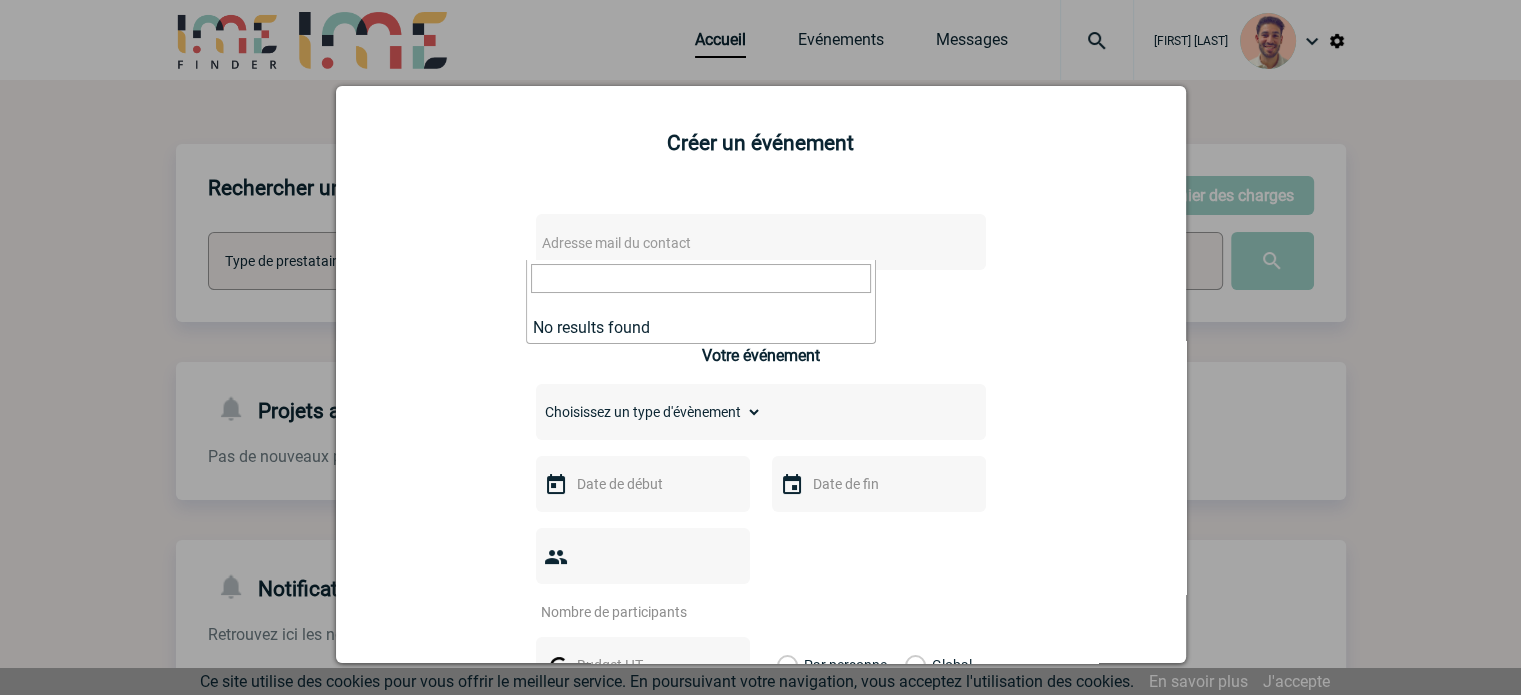 click at bounding box center [760, 347] 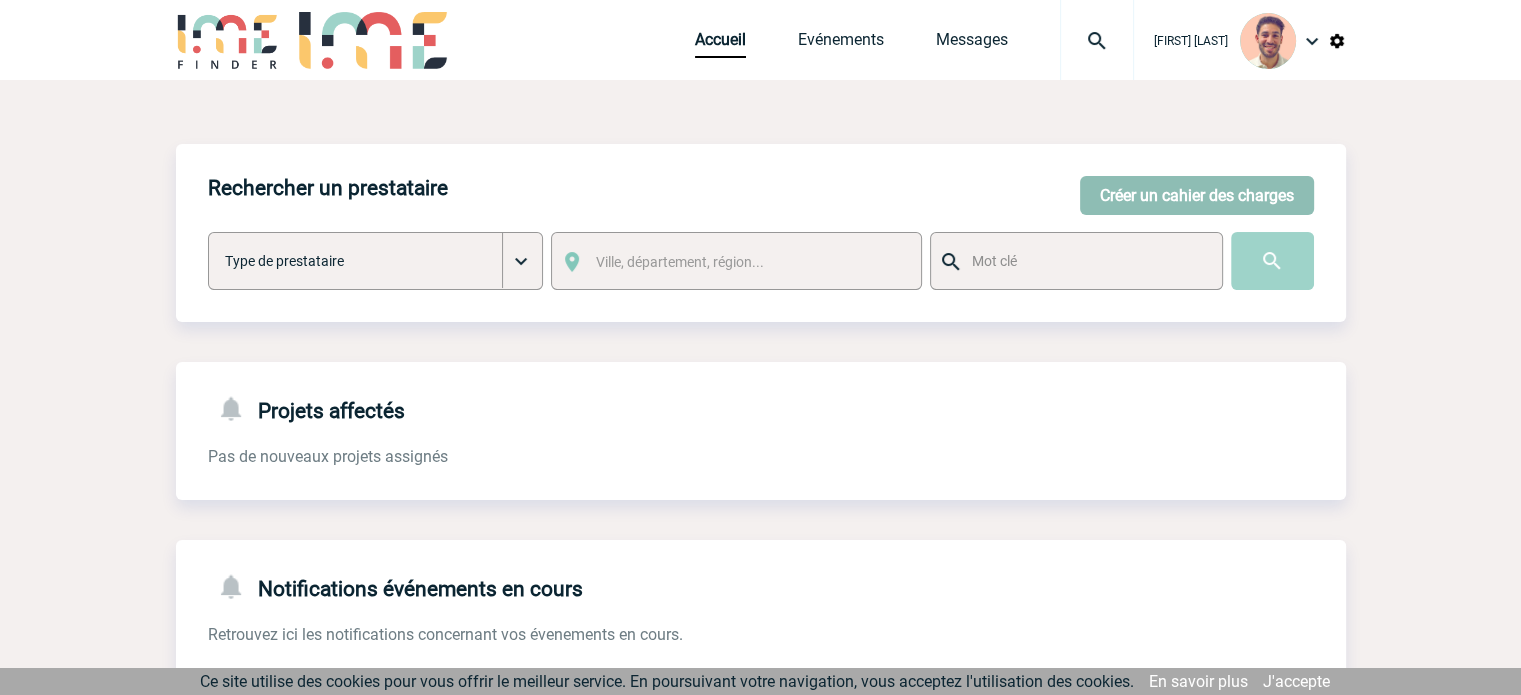 click on "Créer un cahier des charges" at bounding box center (1197, 195) 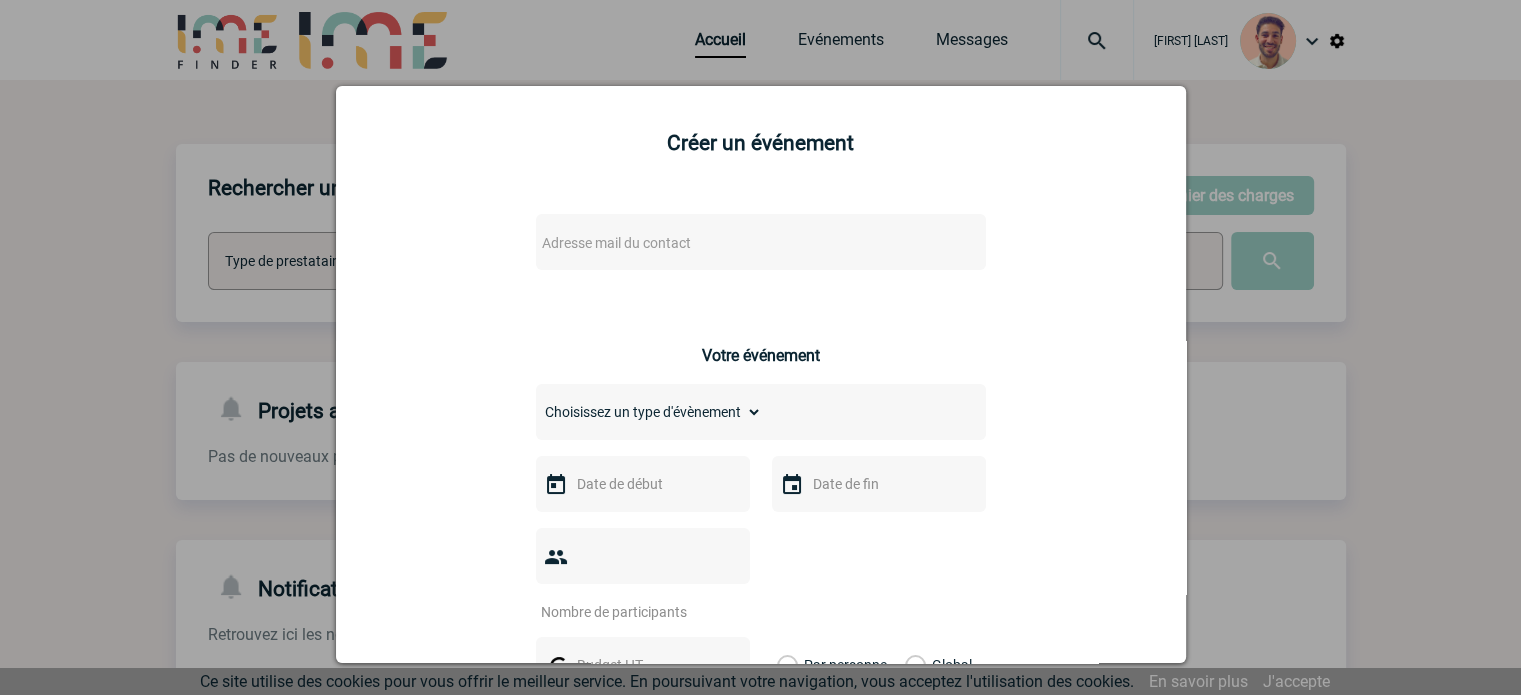 click on "Adresse mail du contact" at bounding box center [709, 243] 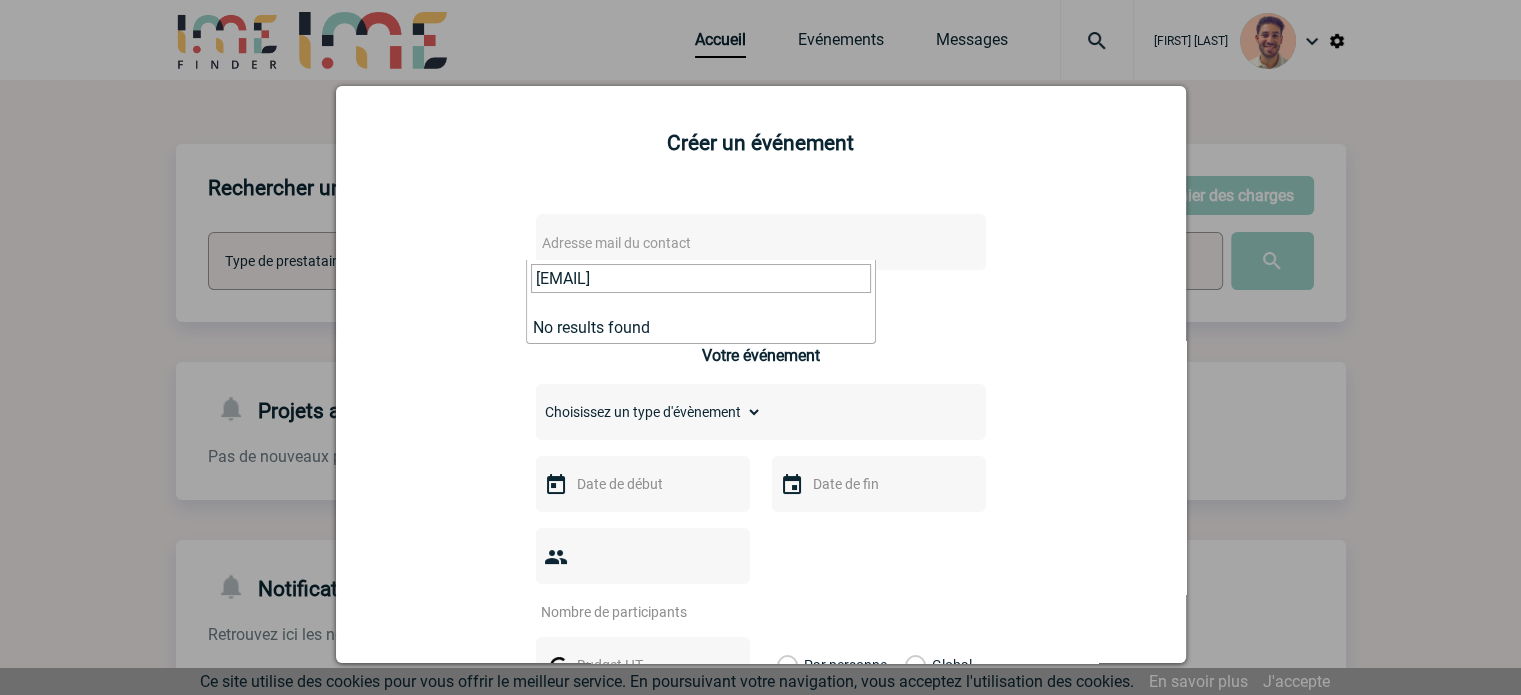 type on "marie-gabrielle.hadjelis@engie.com" 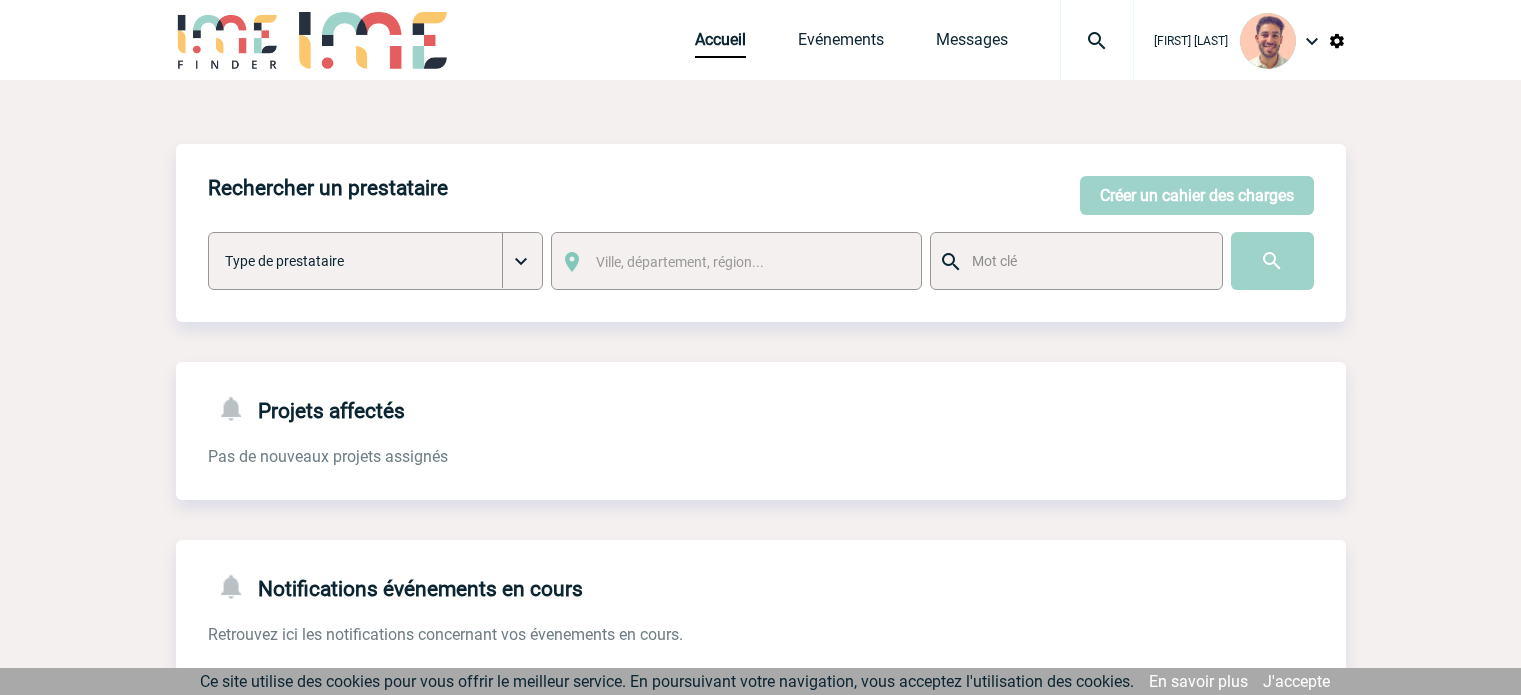 scroll, scrollTop: 0, scrollLeft: 0, axis: both 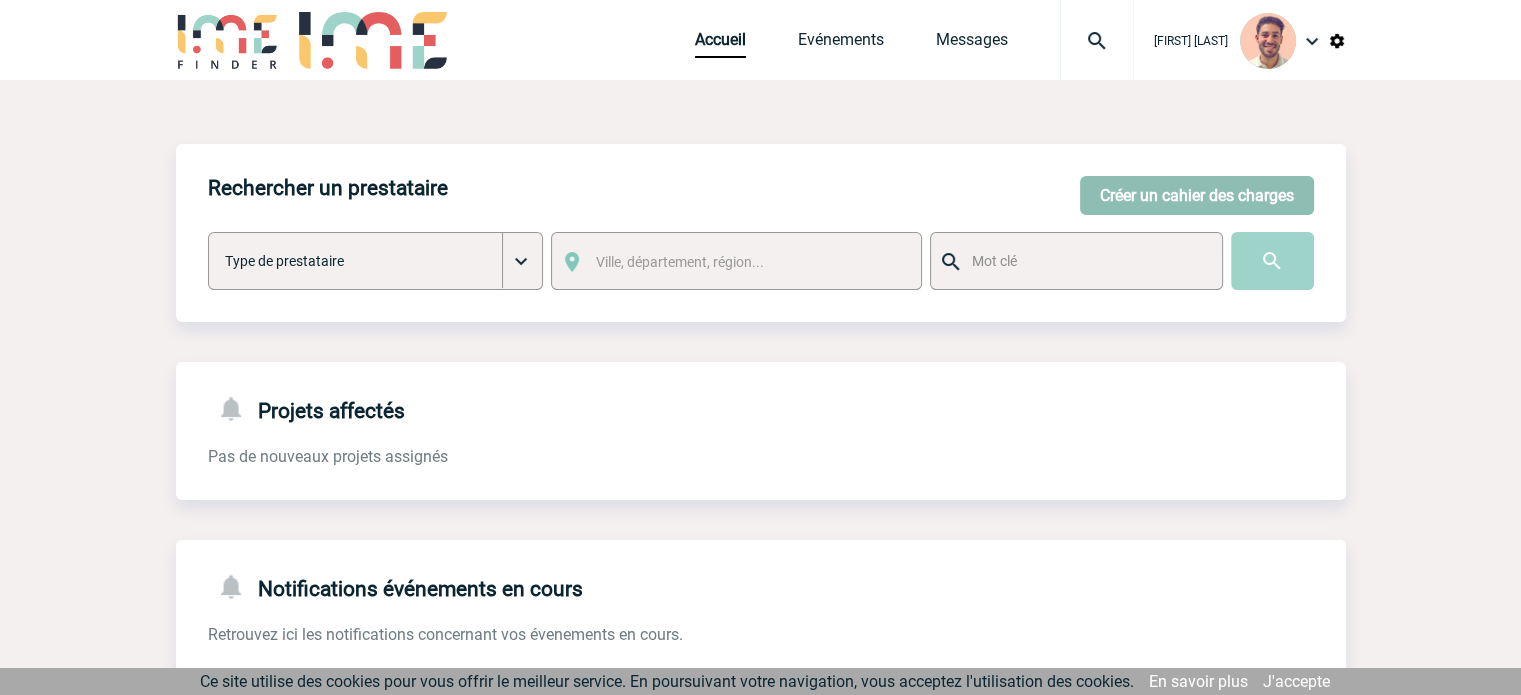 click on "Créer un cahier des charges" at bounding box center (1197, 195) 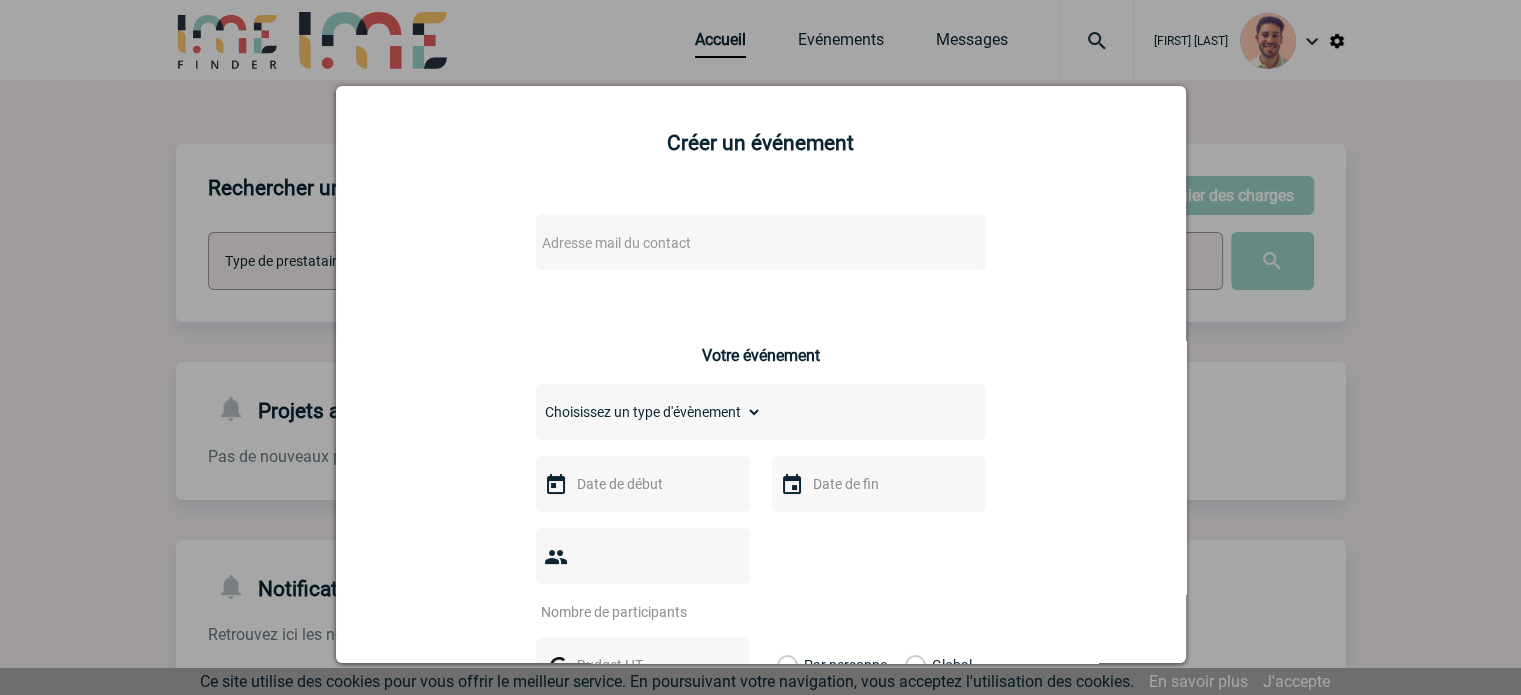 type 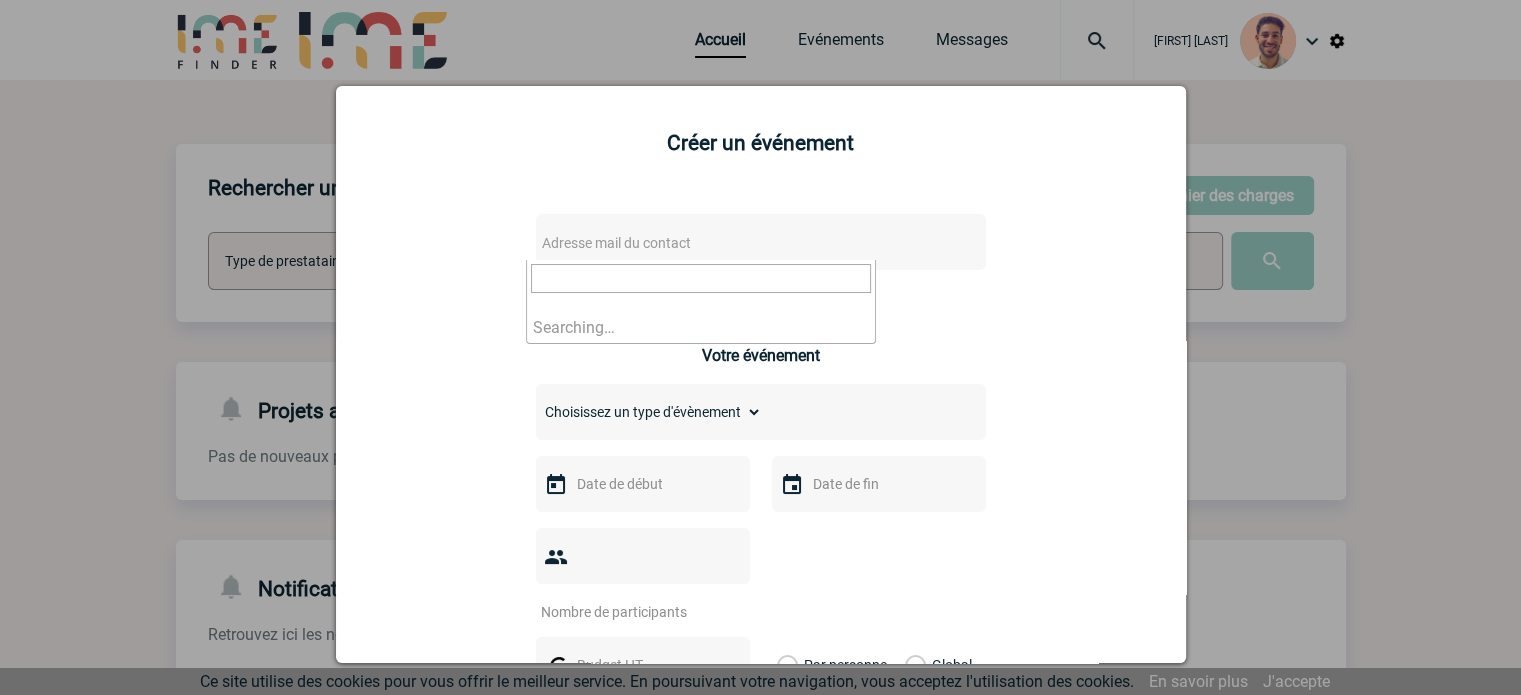click on "Adresse mail du contact" at bounding box center (616, 243) 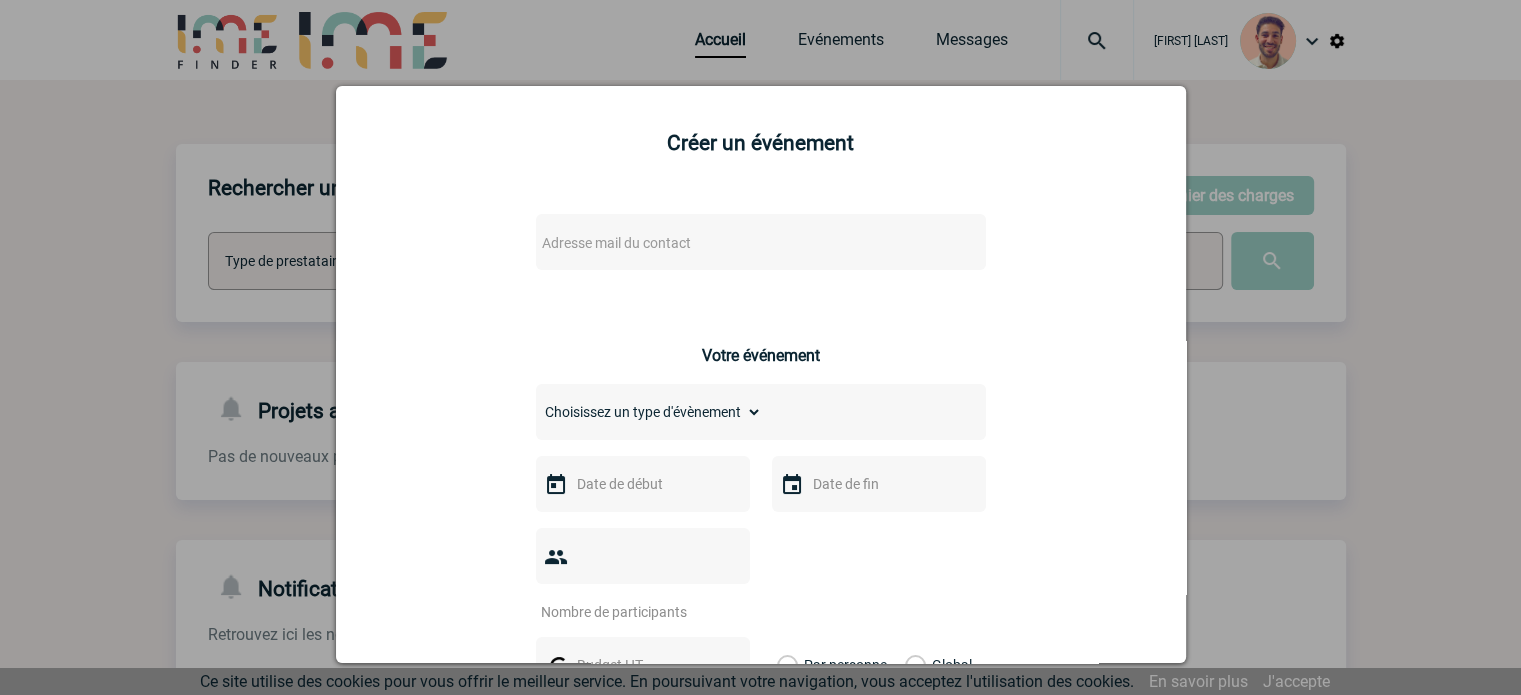 click on "Adresse mail du contact
Ce contact n'a pas d’entité active dans la plateforme
Votre événement
Choisissez un type d'évènement
Séminaire avec nuitée Séminaire sans nuitée Repas de groupe Team Building & animation Prestation traiteur Divers" at bounding box center [761, 711] 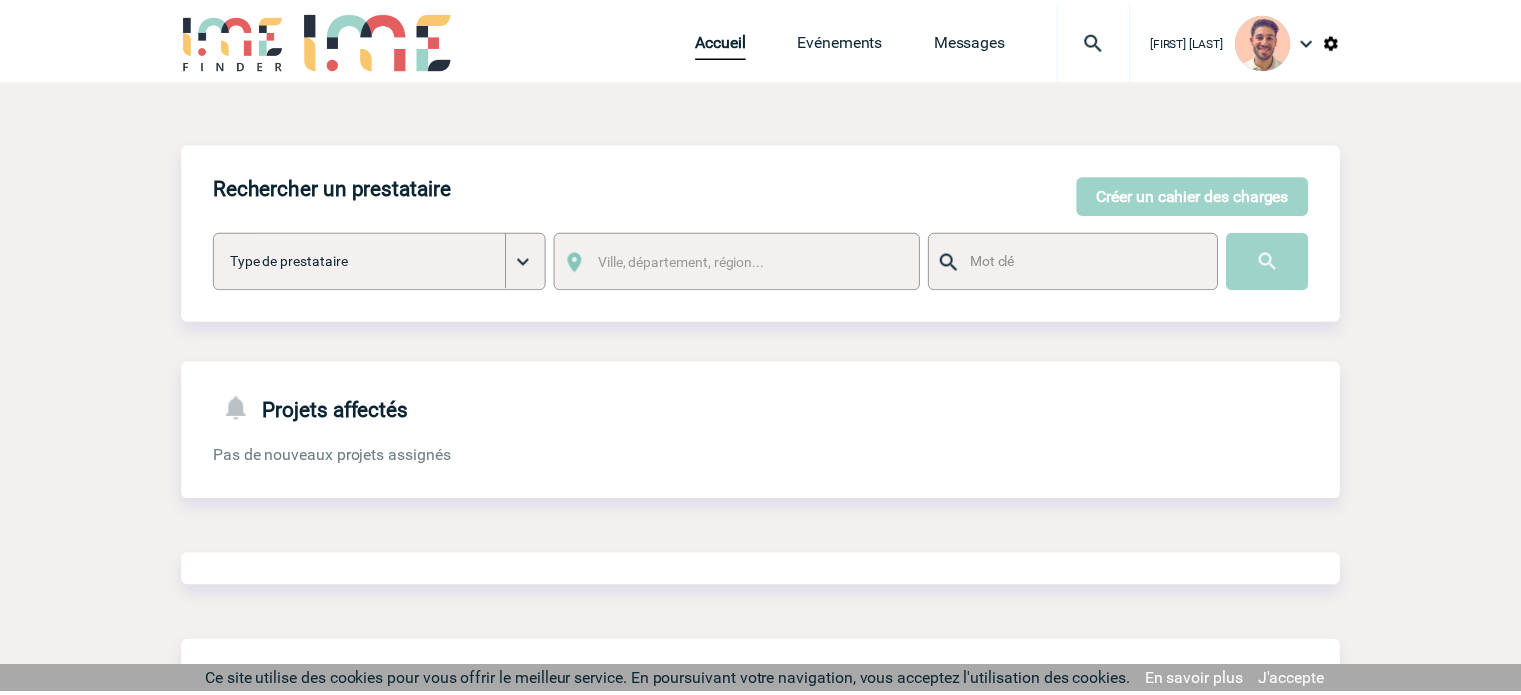 scroll, scrollTop: 0, scrollLeft: 0, axis: both 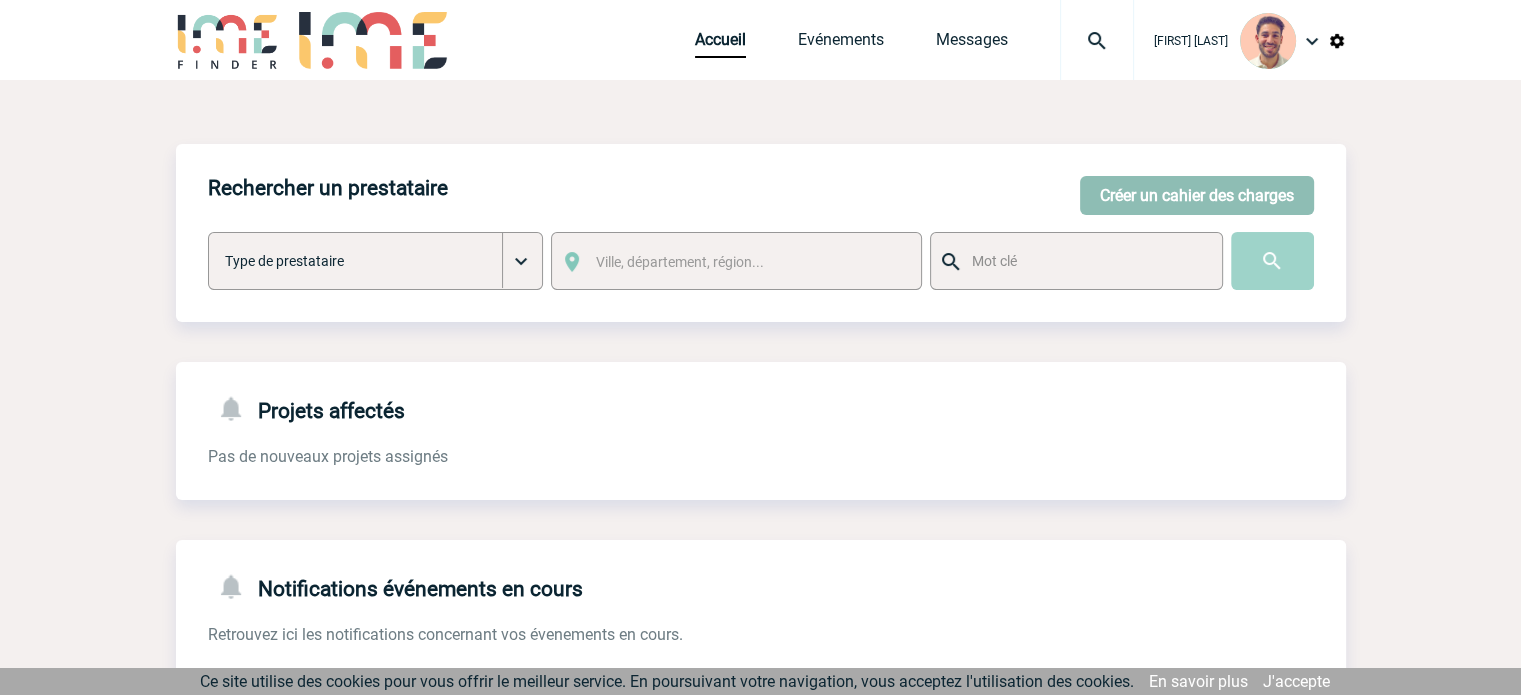 click on "Créer un cahier des charges" at bounding box center (1197, 195) 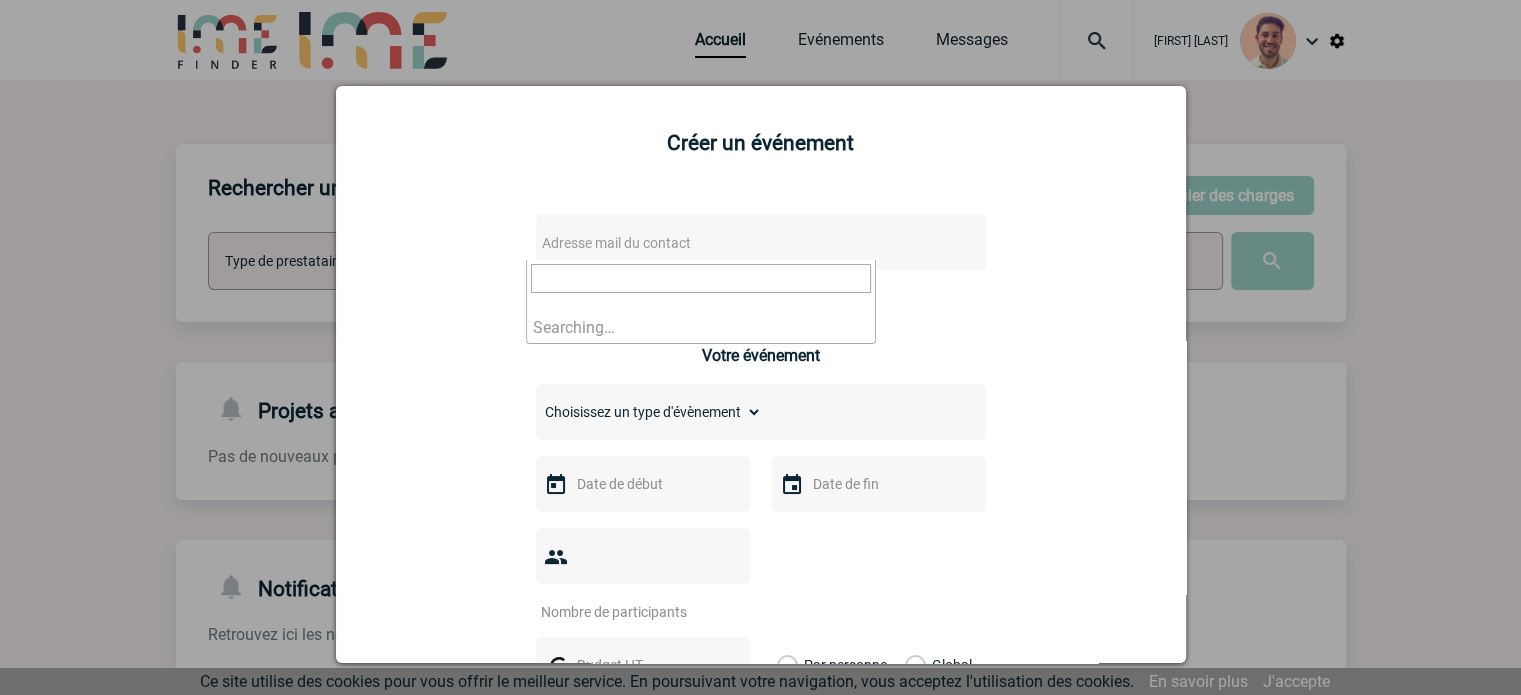 click on "Adresse mail du contact" at bounding box center [709, 243] 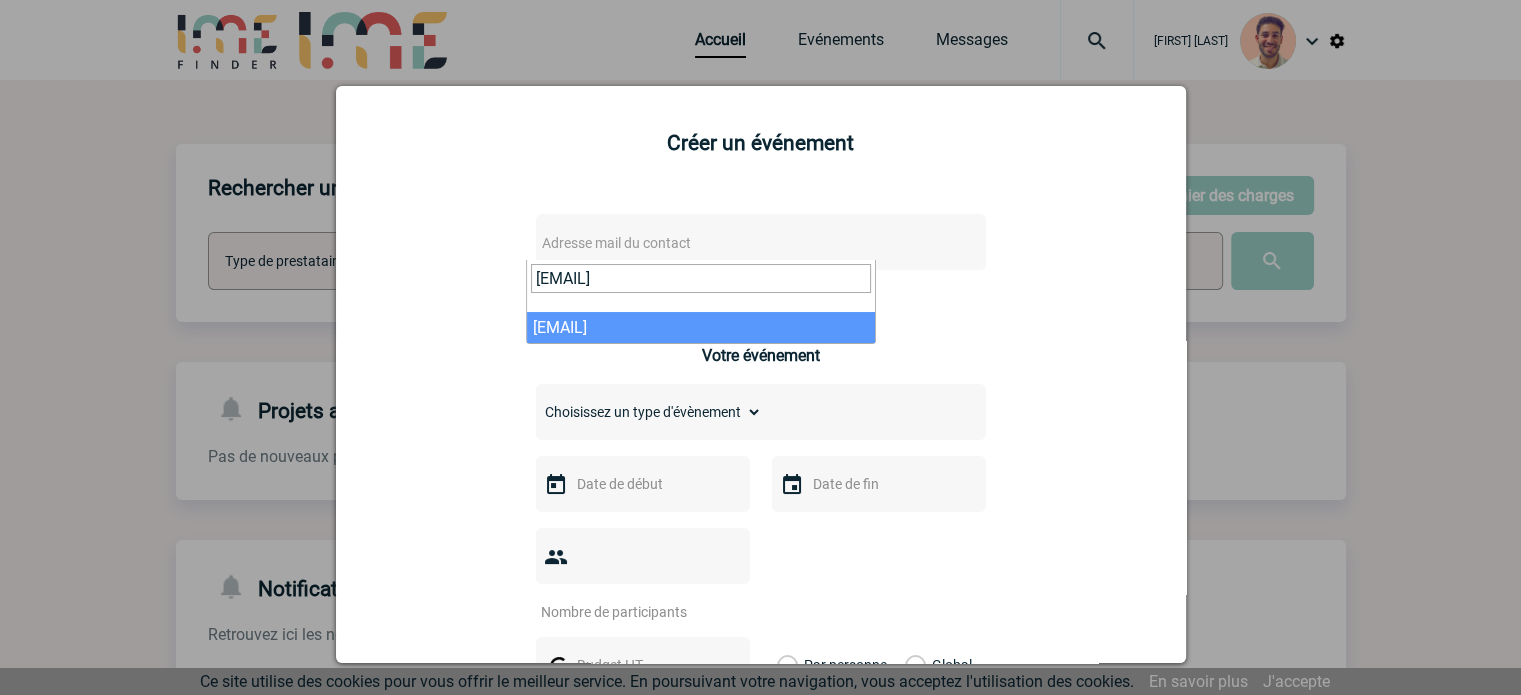 type on "[EMAIL]" 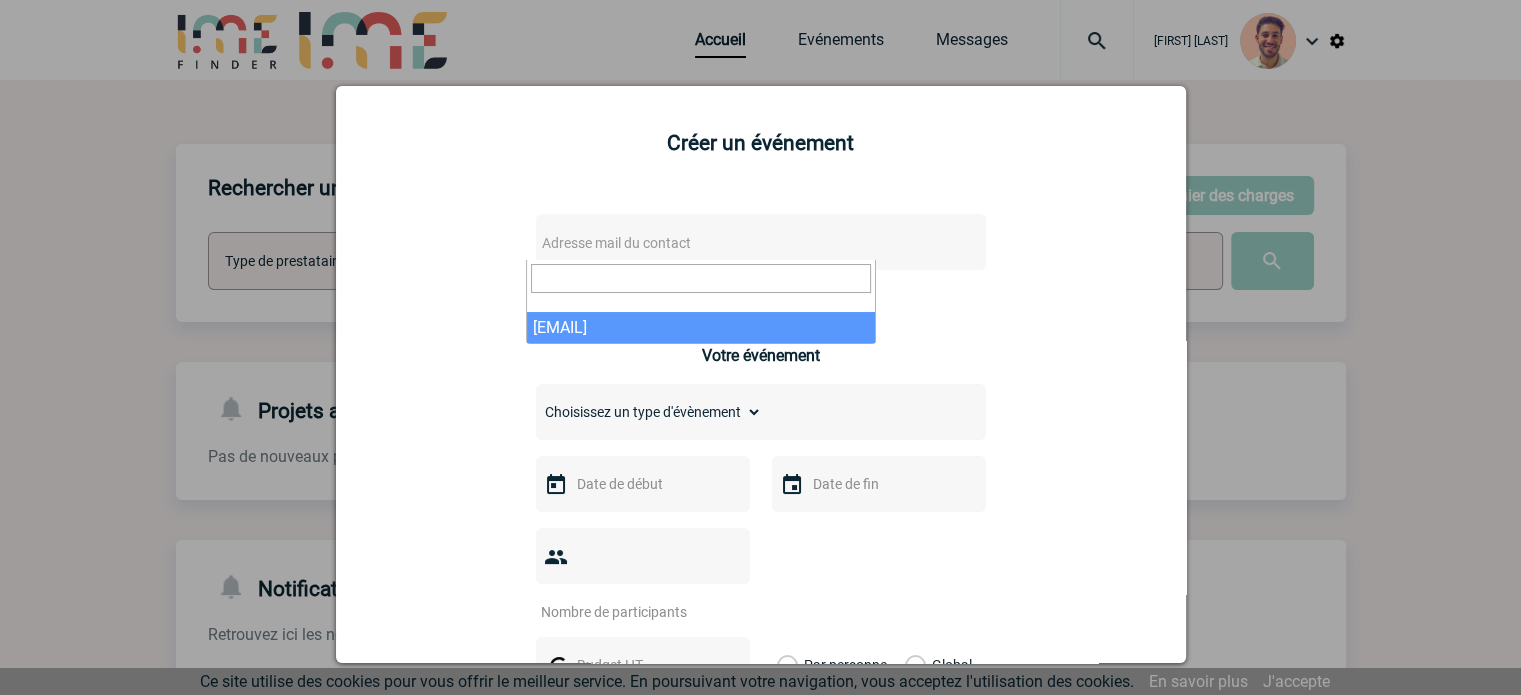 select on "[NUMBER]" 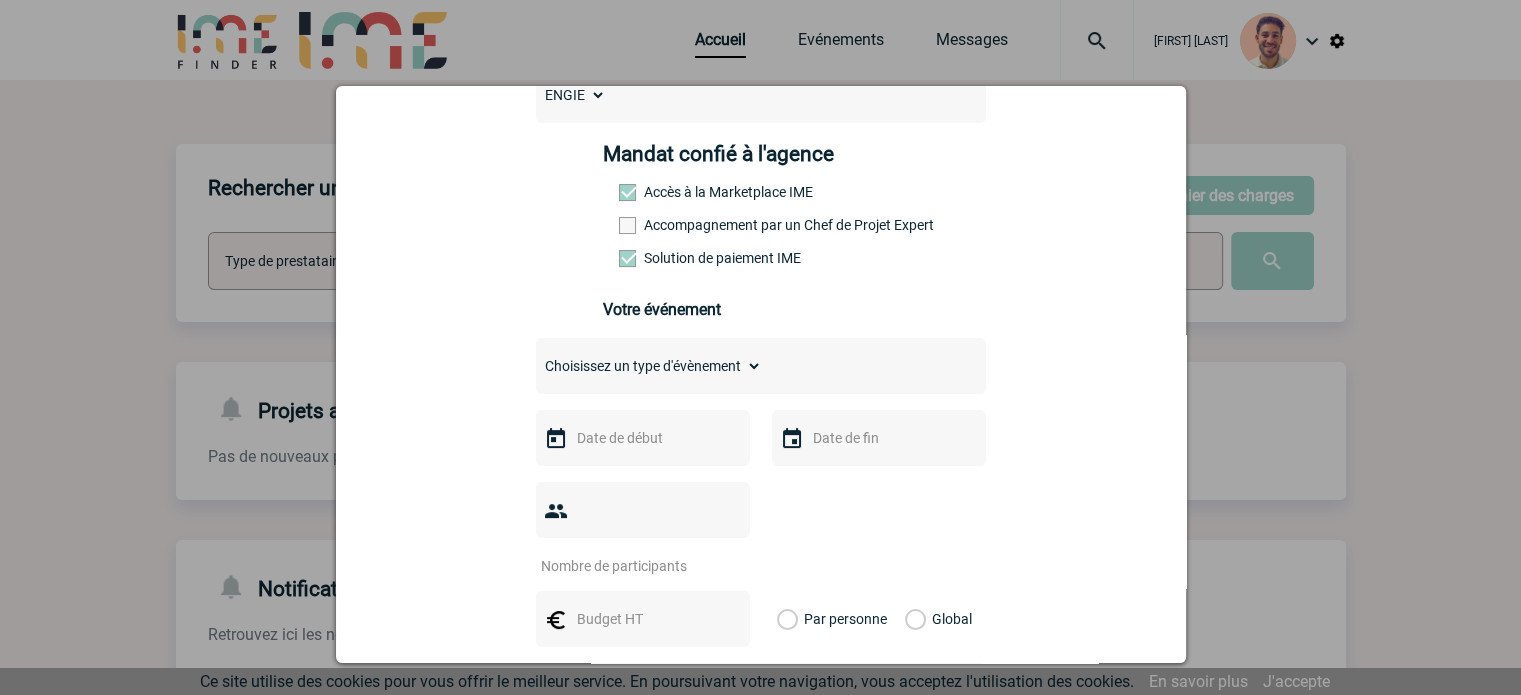 scroll, scrollTop: 300, scrollLeft: 0, axis: vertical 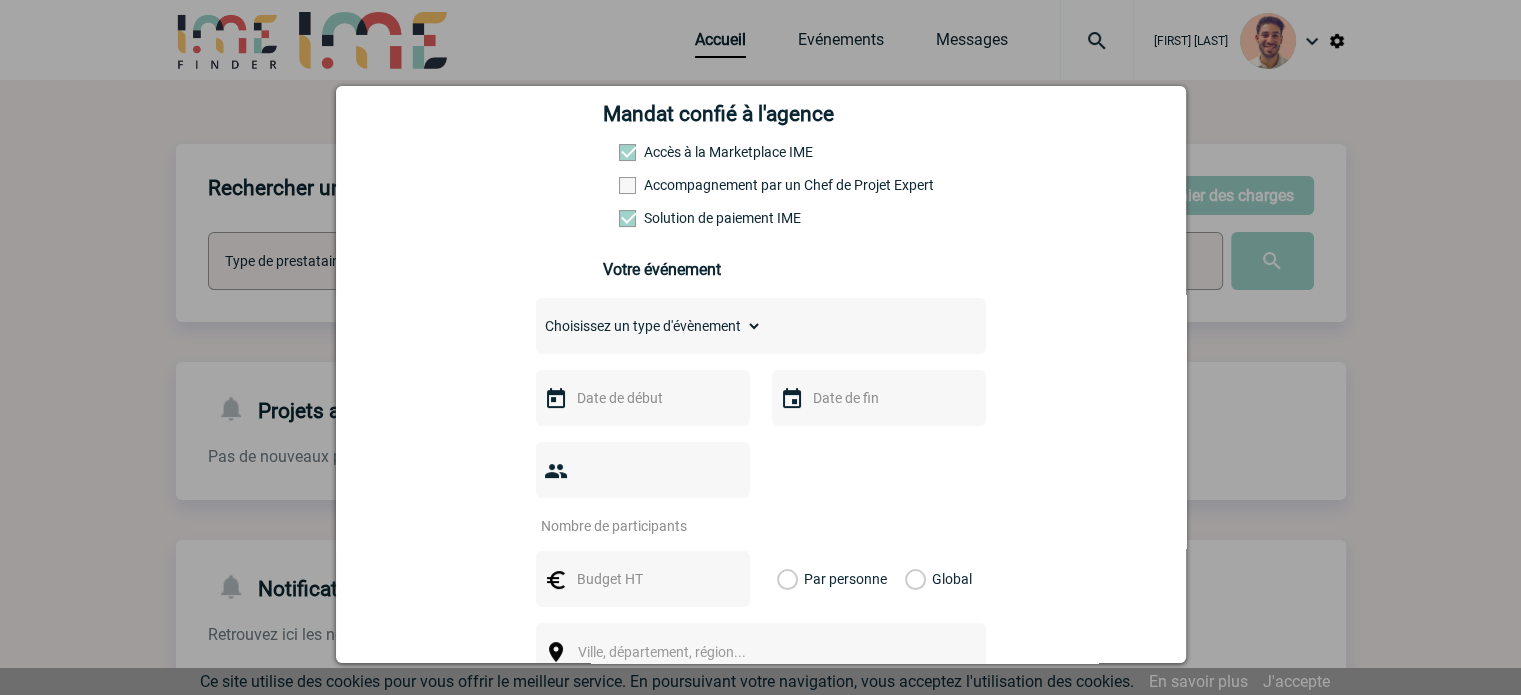 click on "Choisissez un type d'évènement
Séminaire avec nuitée Séminaire sans nuitée Repas de groupe Team Building & animation Prestation traiteur Divers" at bounding box center (649, 326) 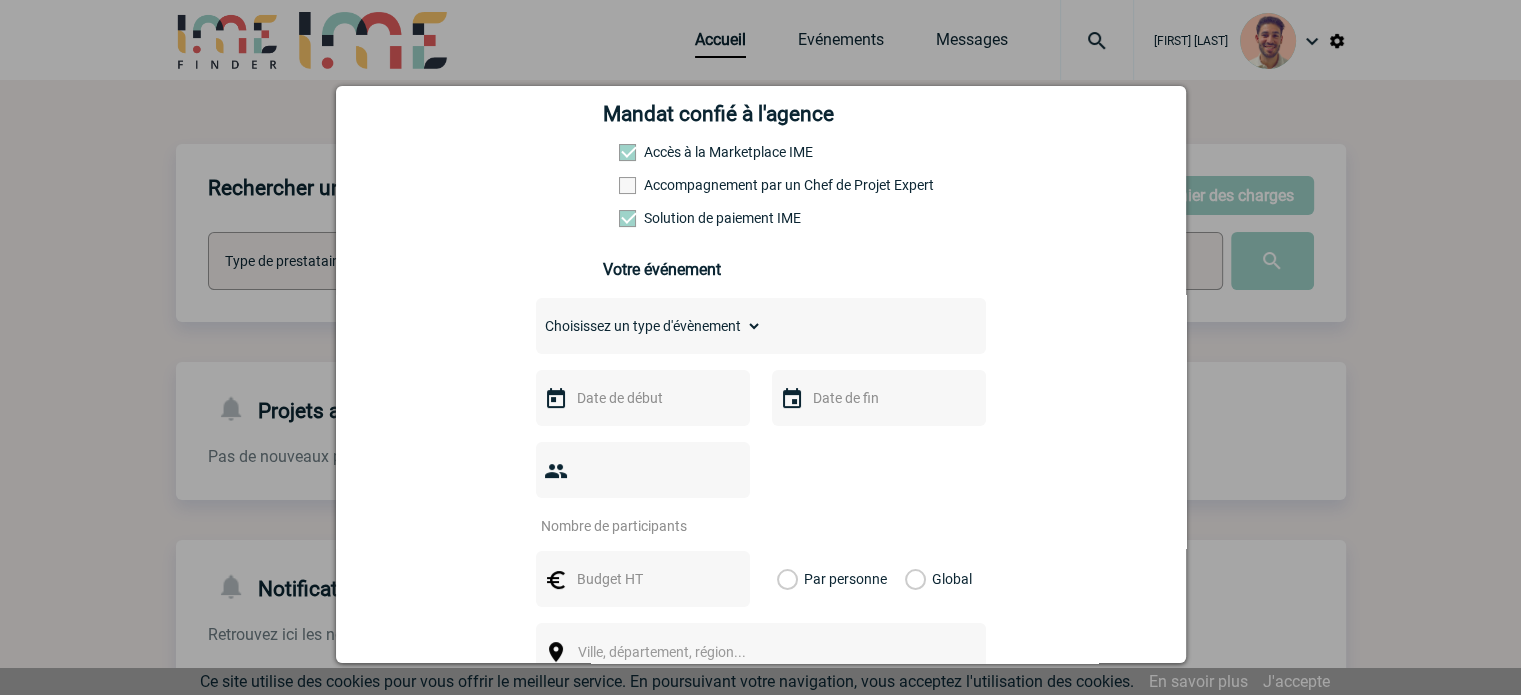 select on "1" 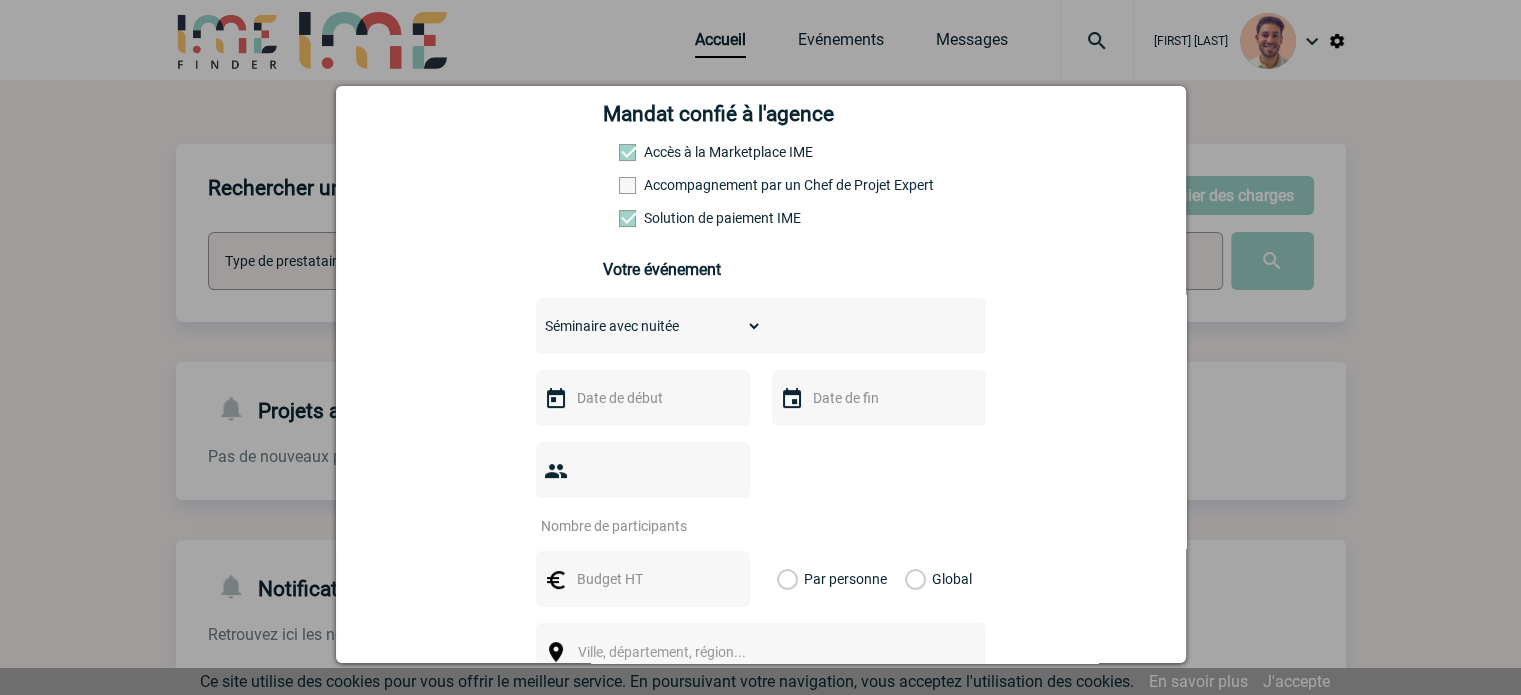 click on "Choisissez un type d'évènement
Séminaire avec nuitée Séminaire sans nuitée Repas de groupe Team Building & animation Prestation traiteur Divers" at bounding box center [649, 326] 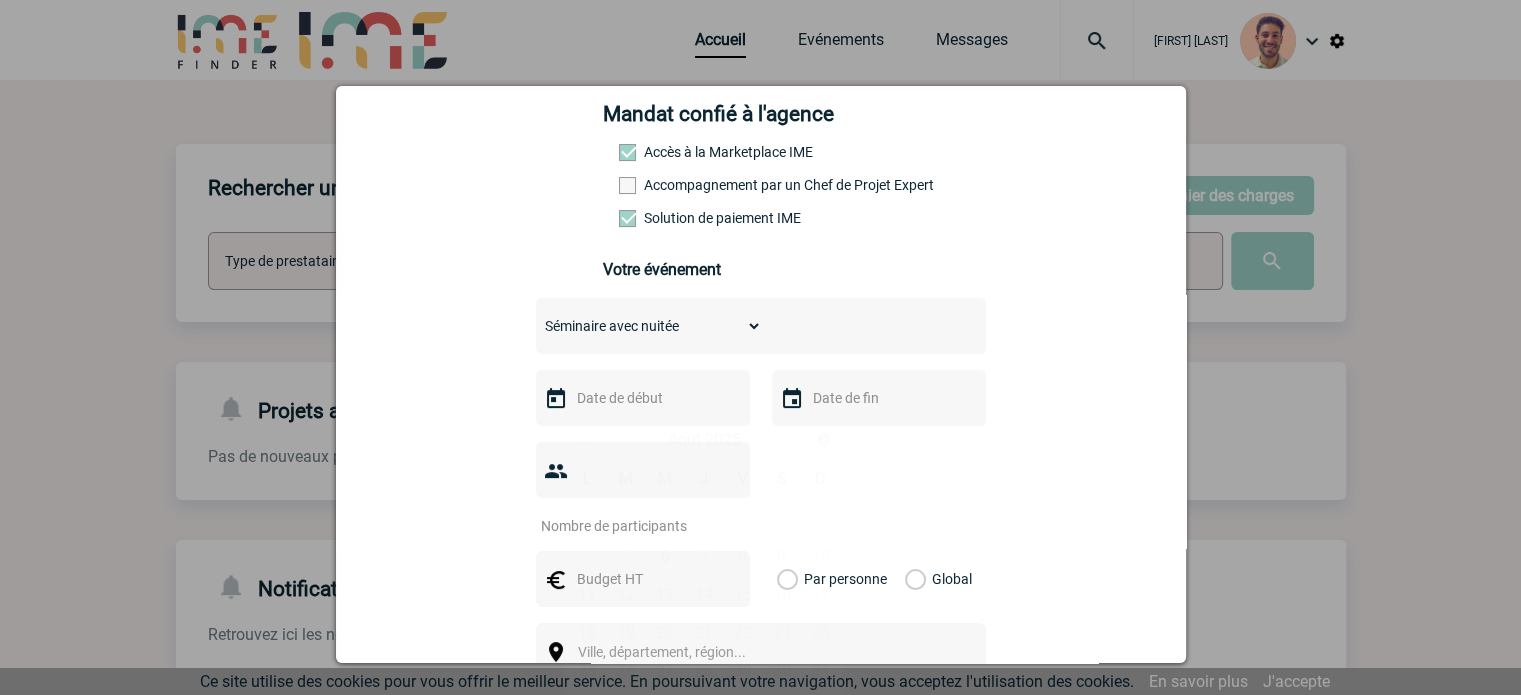 click at bounding box center [641, 398] 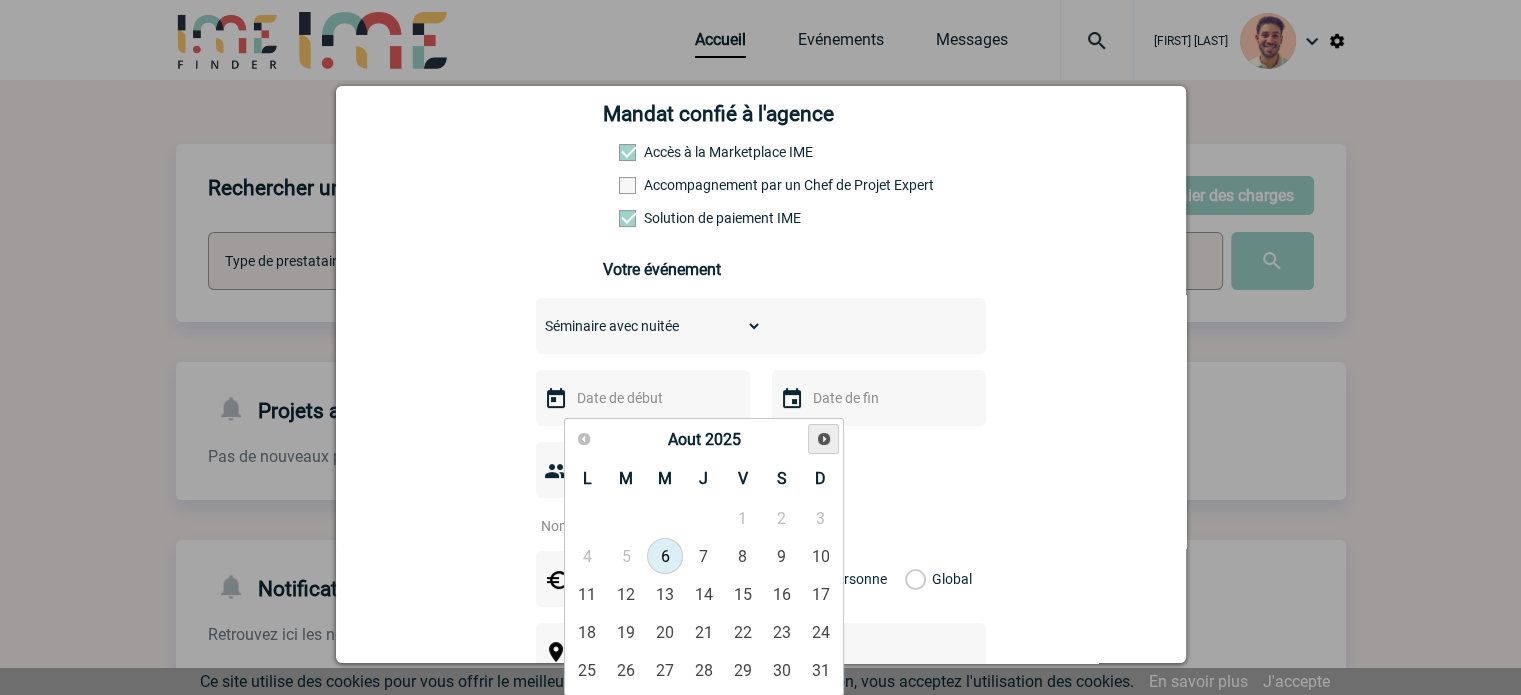click on "Suivant" at bounding box center [823, 439] 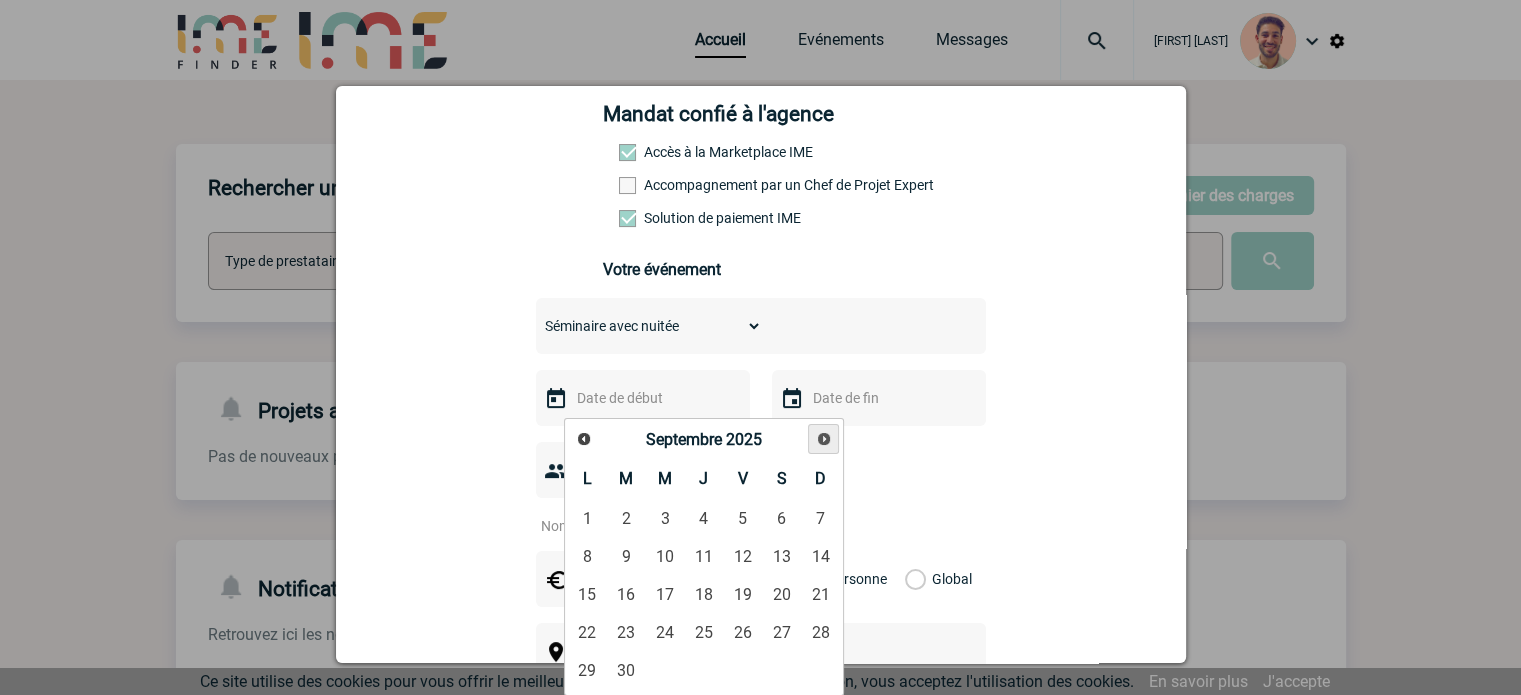 click on "Suivant" at bounding box center [824, 439] 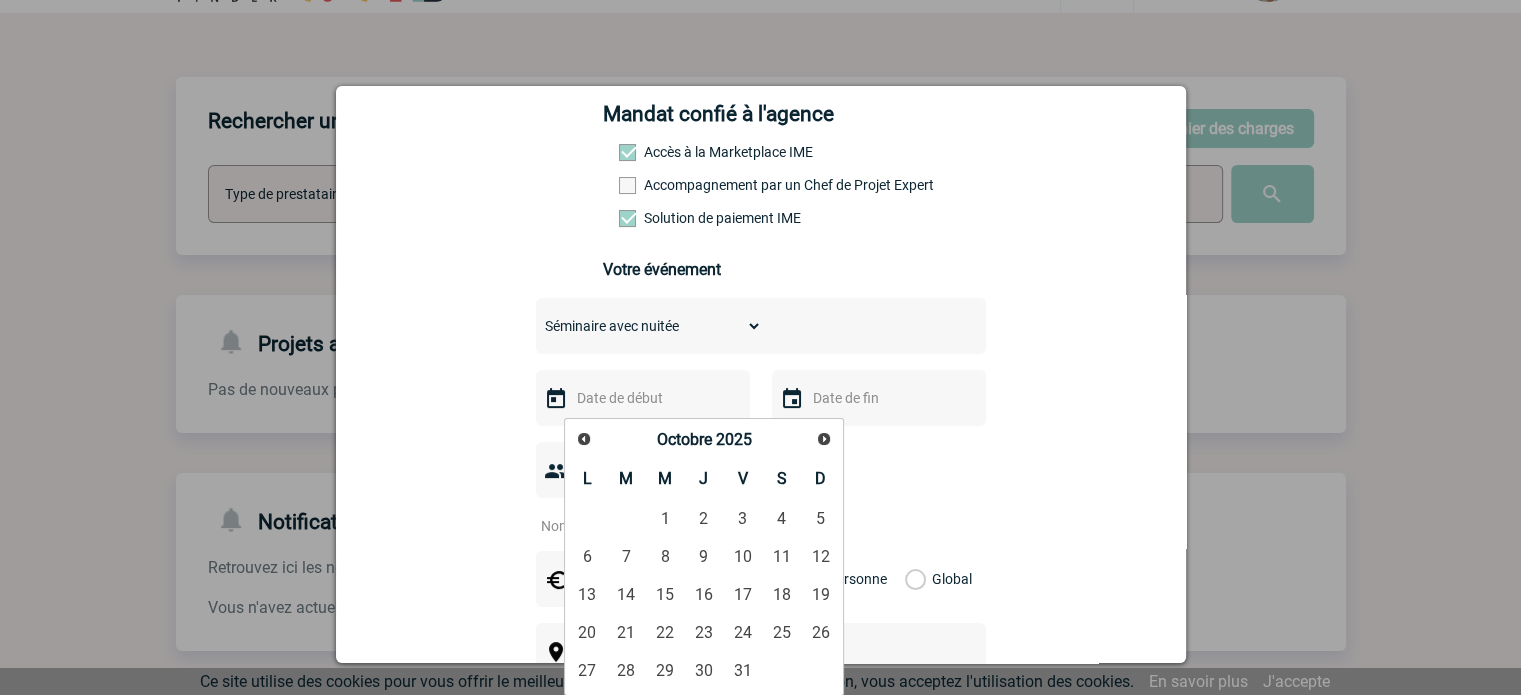 scroll, scrollTop: 100, scrollLeft: 0, axis: vertical 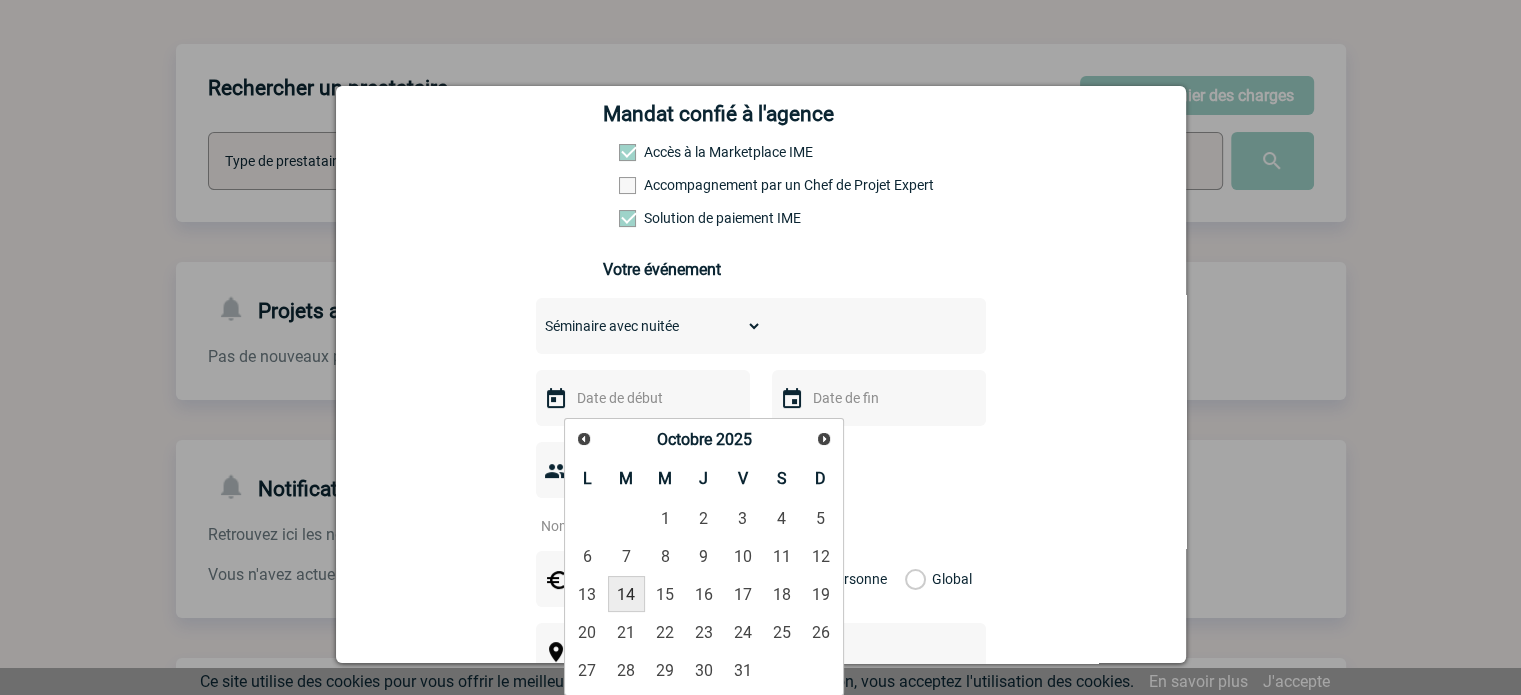 click on "14" at bounding box center (626, 594) 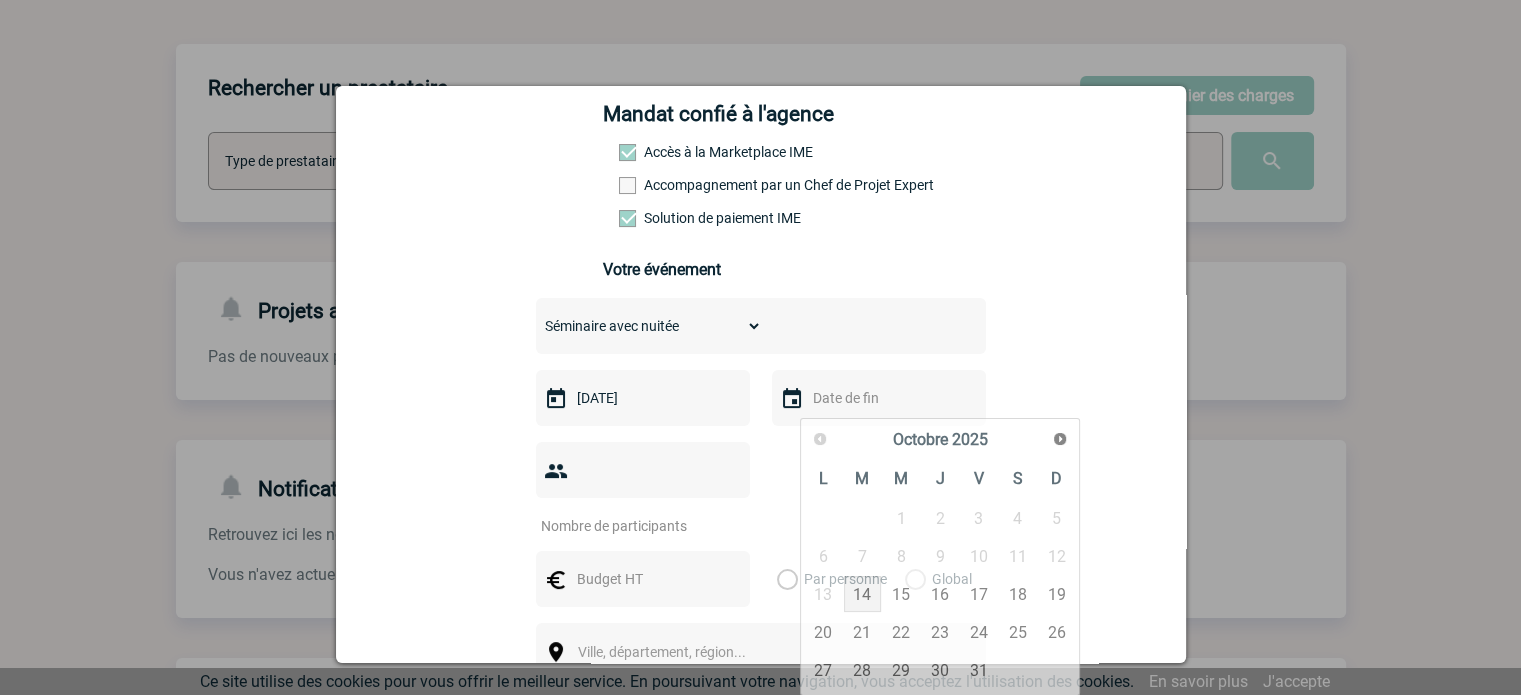 click at bounding box center [877, 398] 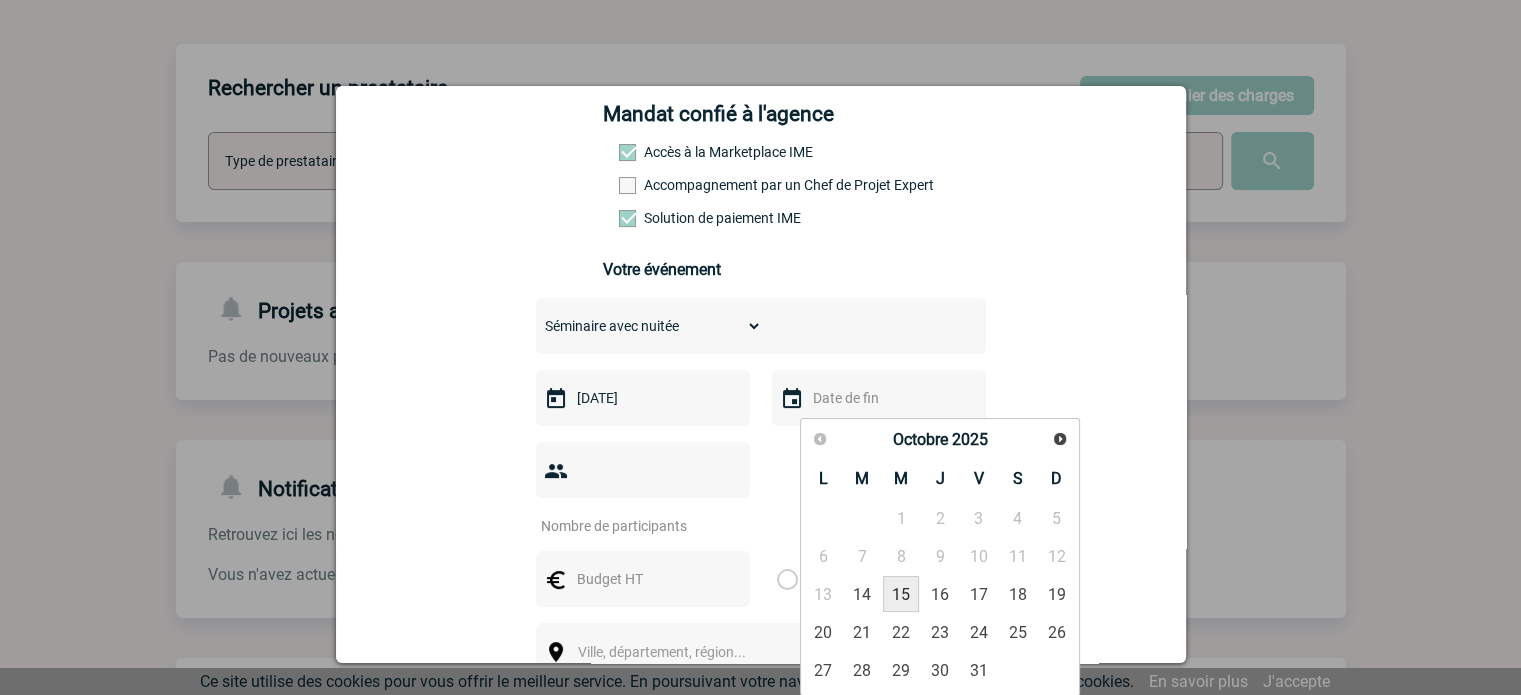 click on "15" at bounding box center (901, 594) 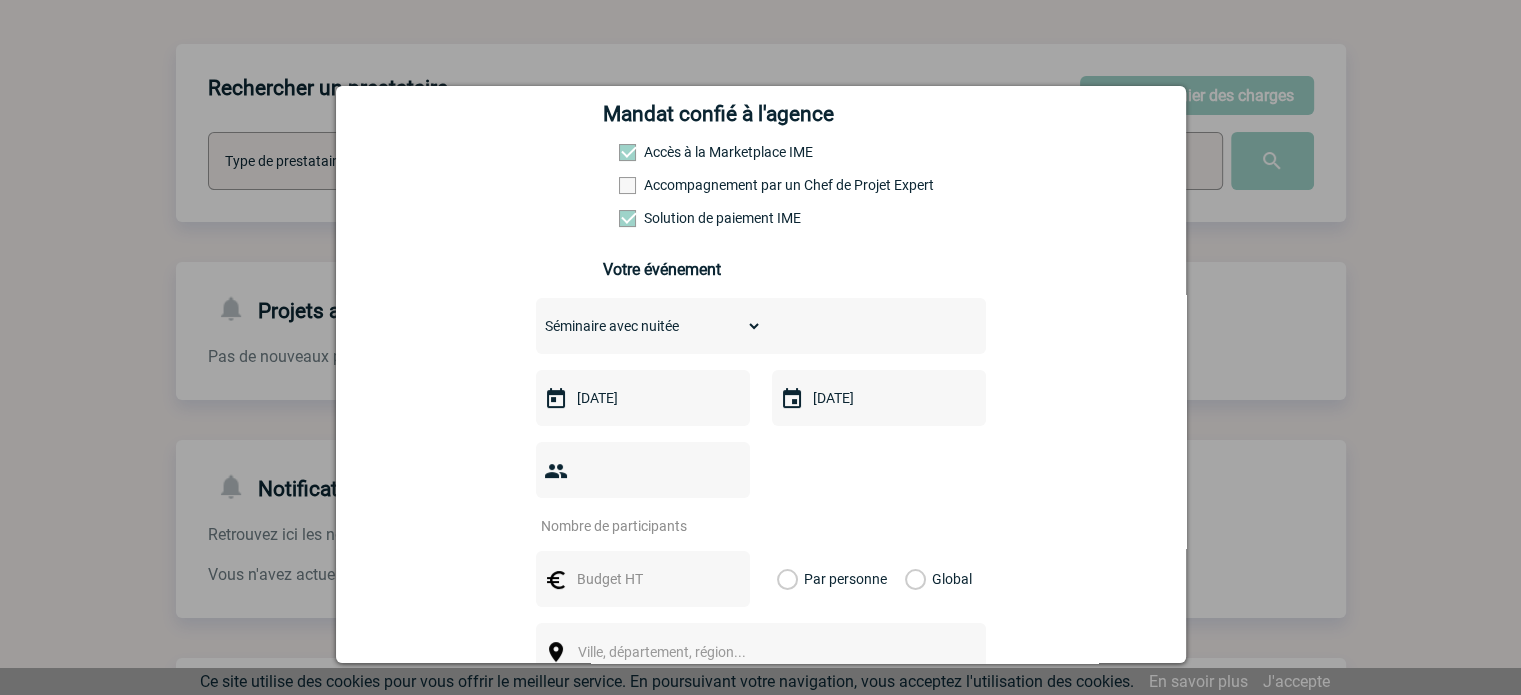 click at bounding box center [630, 526] 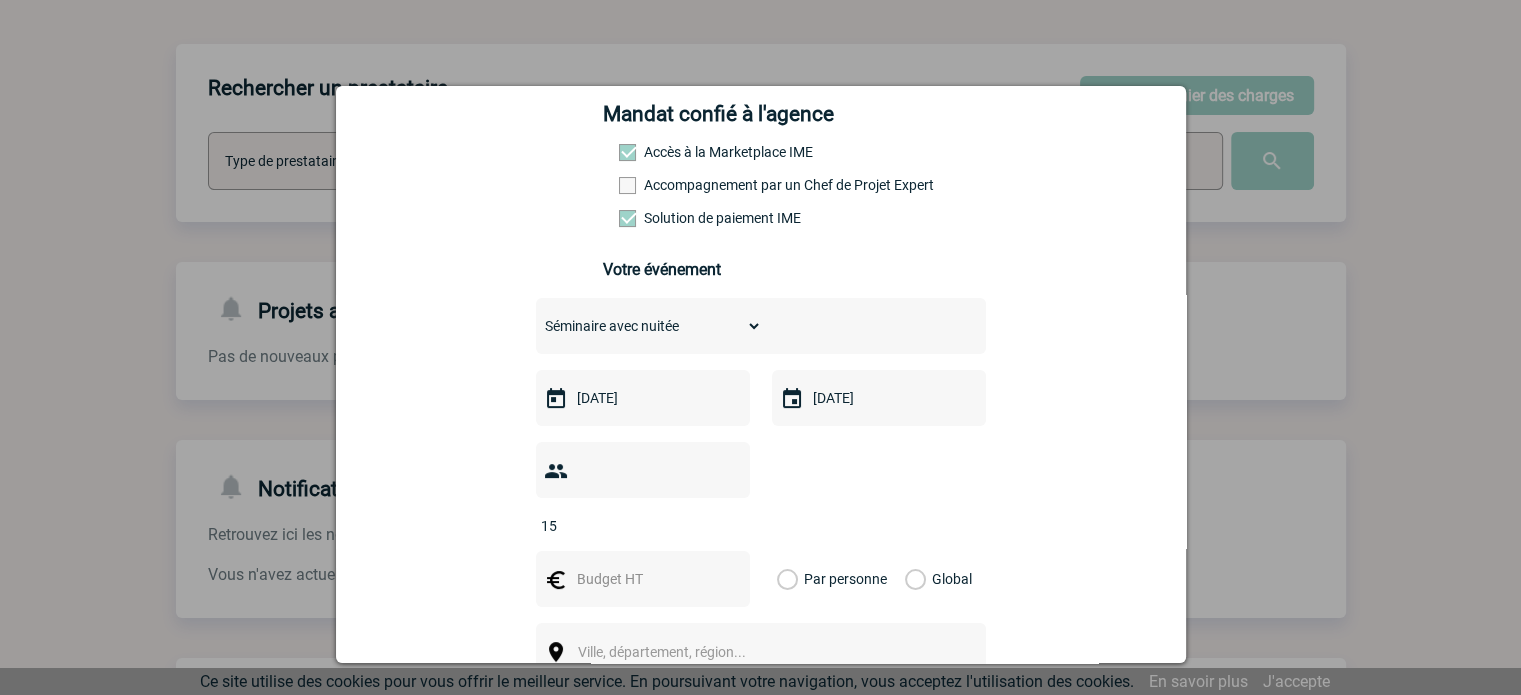 type on "15" 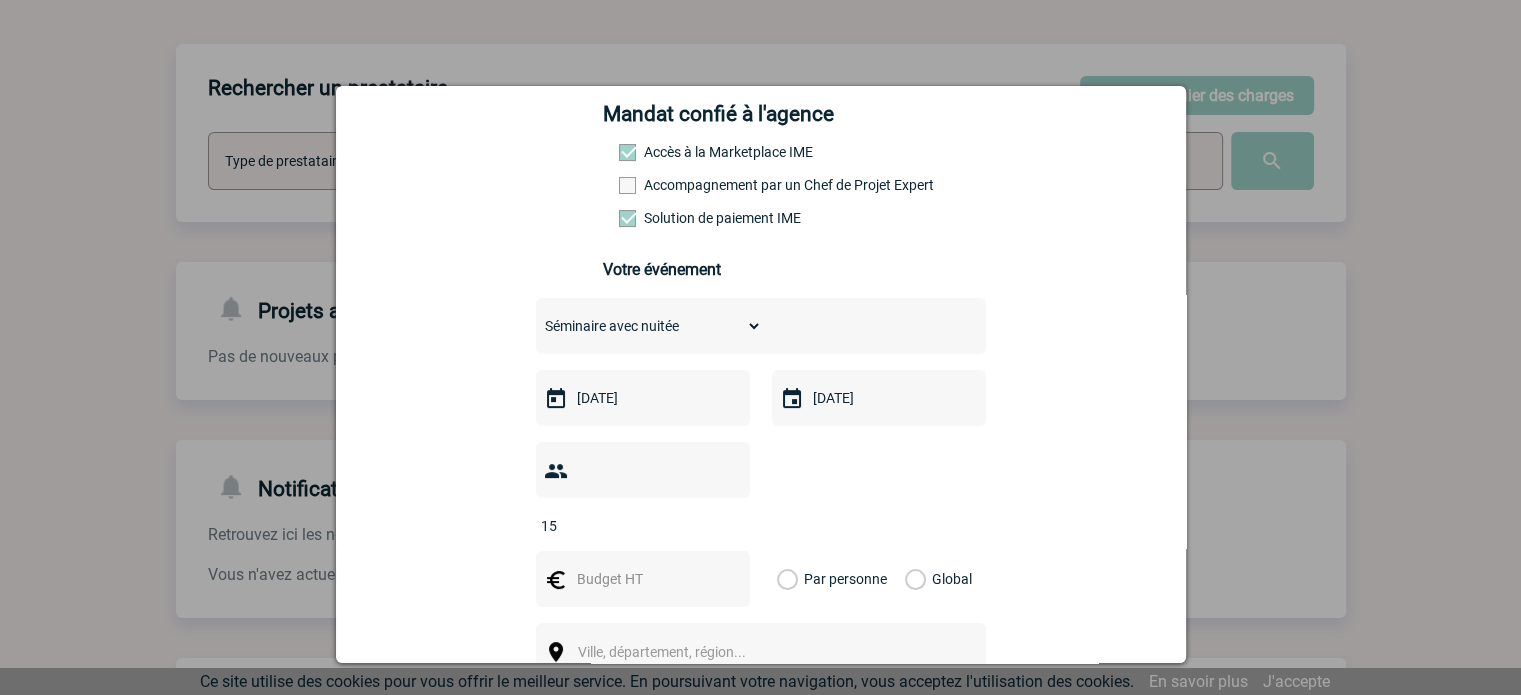 scroll, scrollTop: 500, scrollLeft: 0, axis: vertical 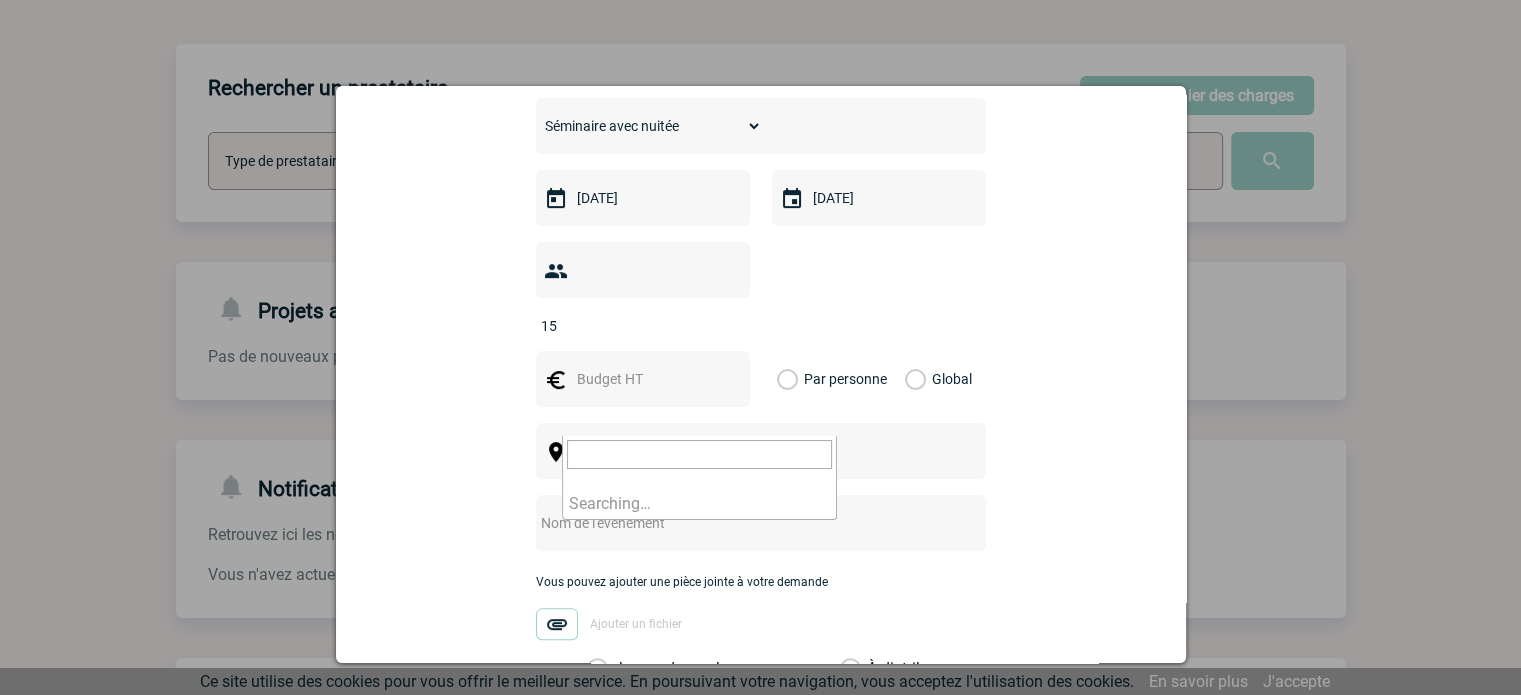 click on "Ville, département, région..." at bounding box center (662, 452) 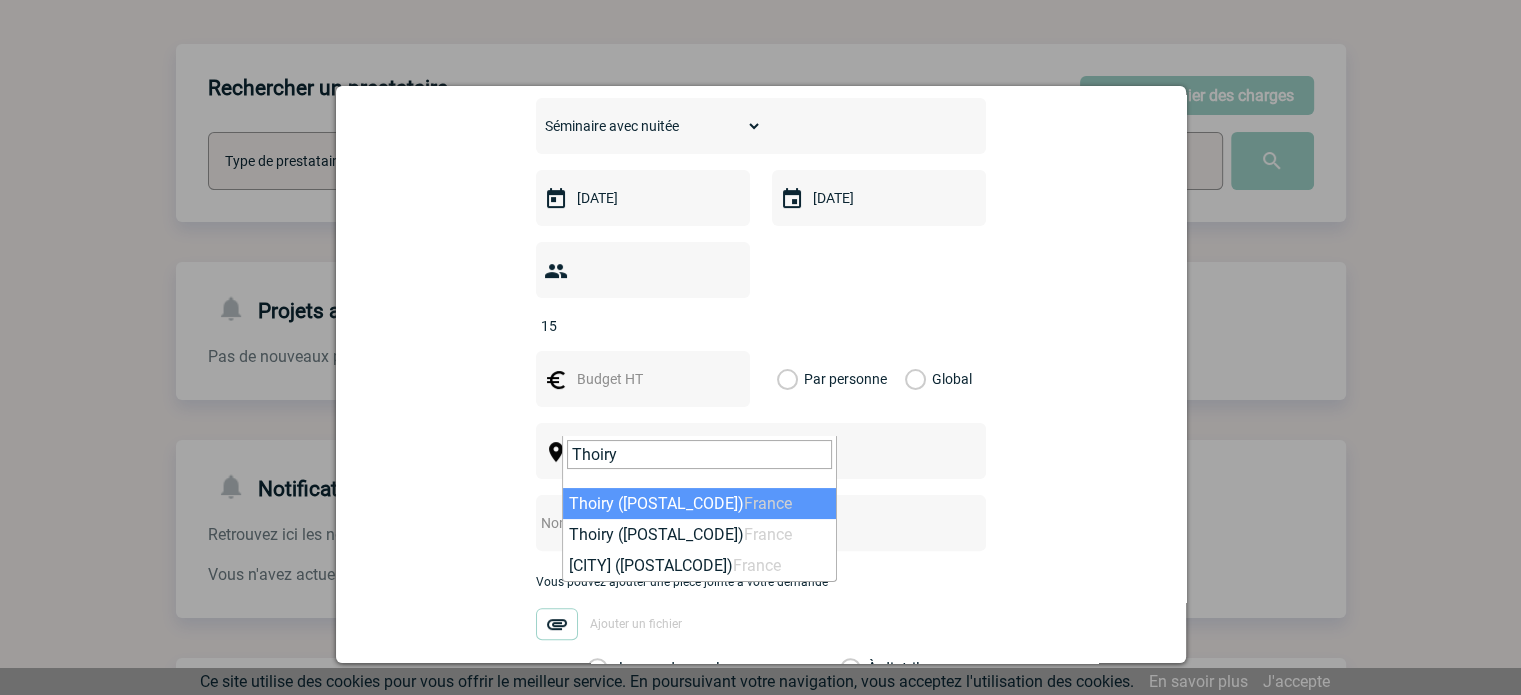 type on "Thoiry" 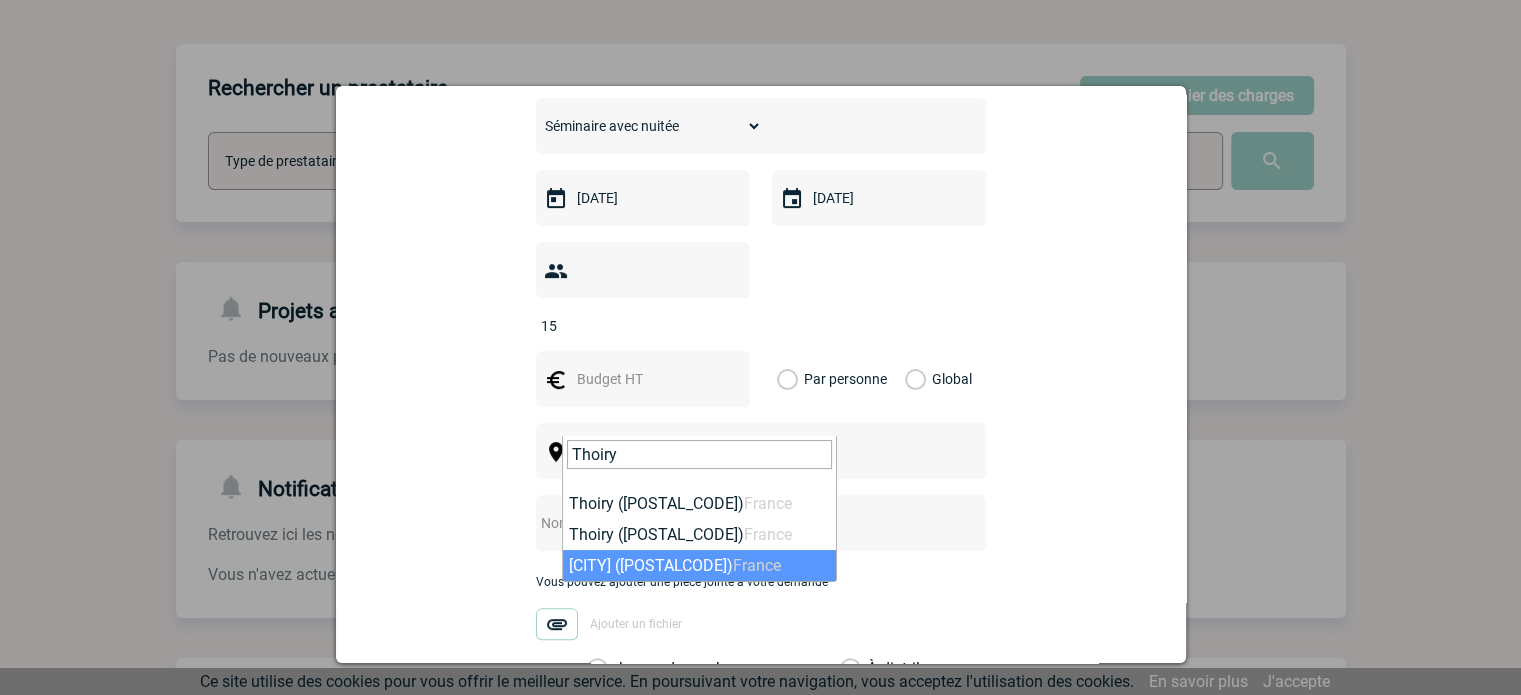 select on "1014" 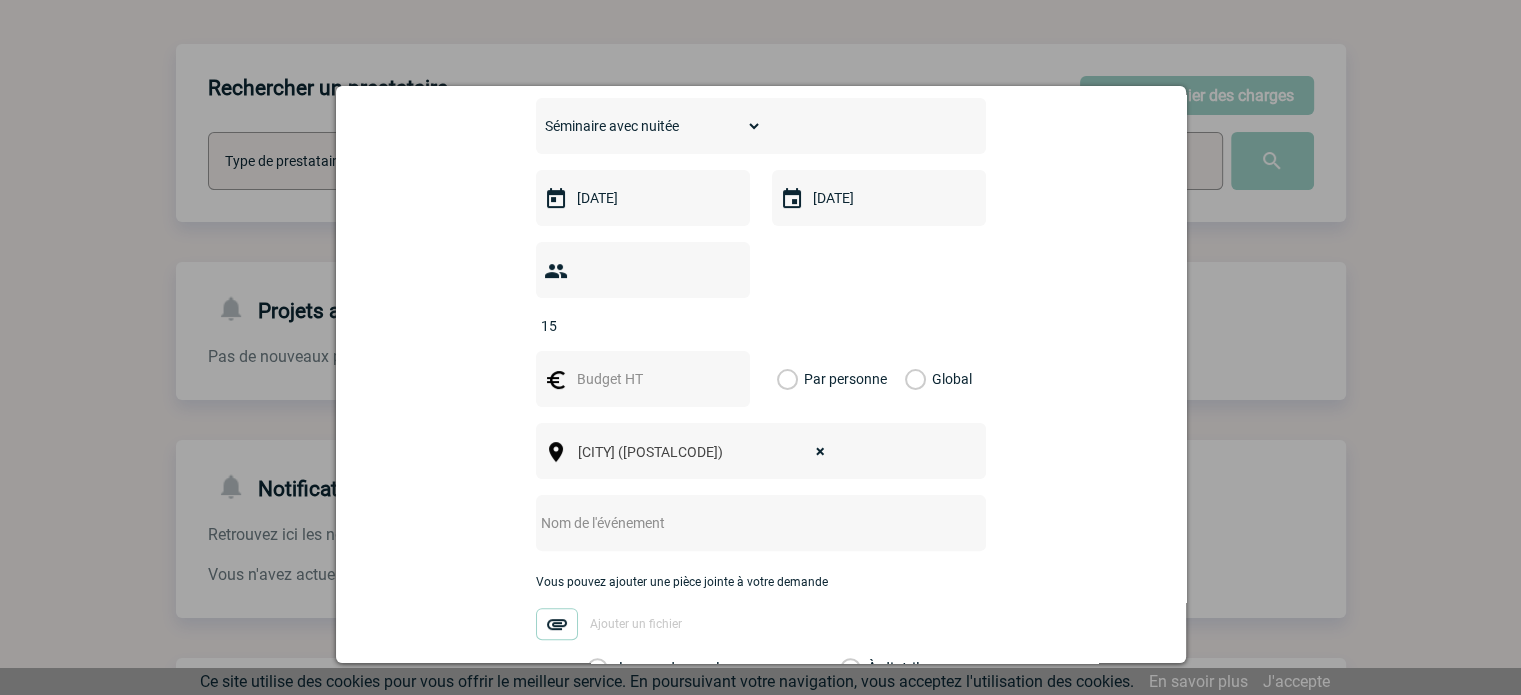 click at bounding box center (734, 523) 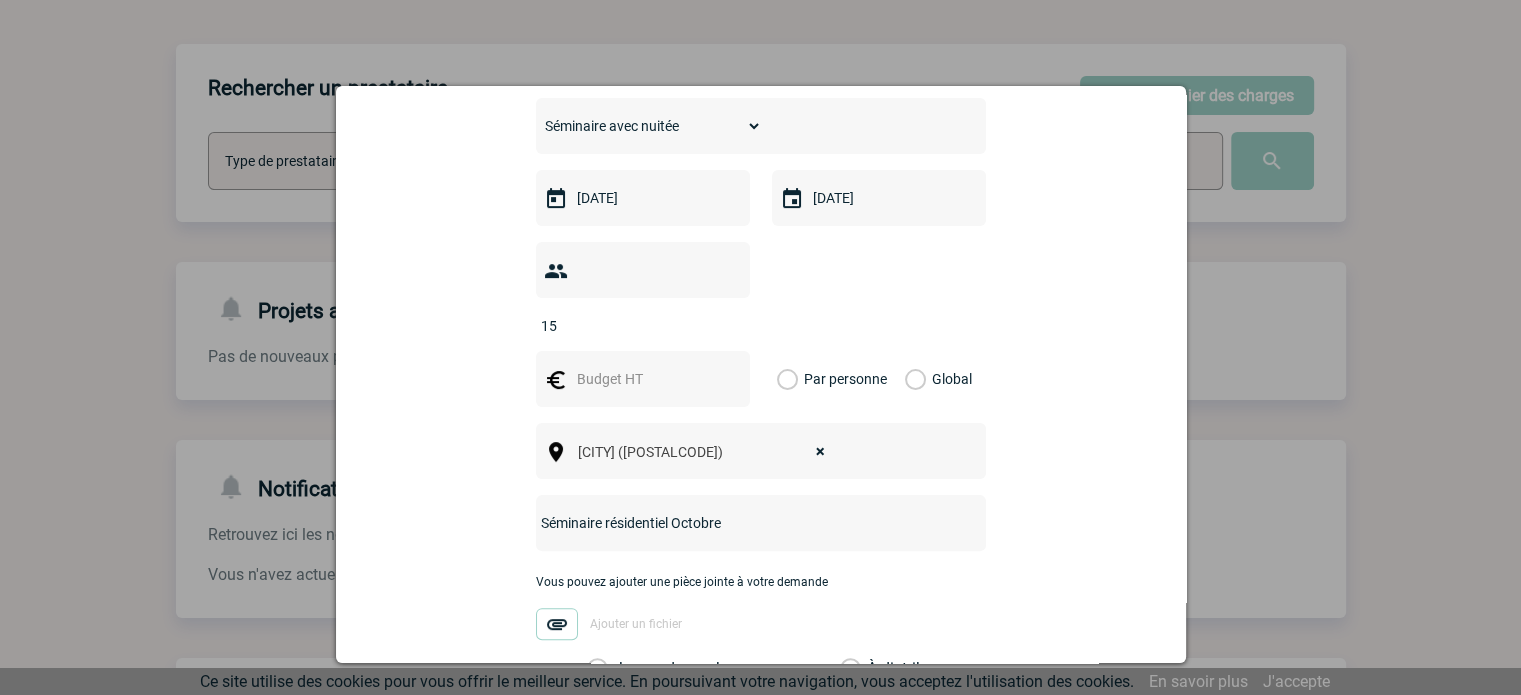 type on "Séminaire résidentiel Octobre" 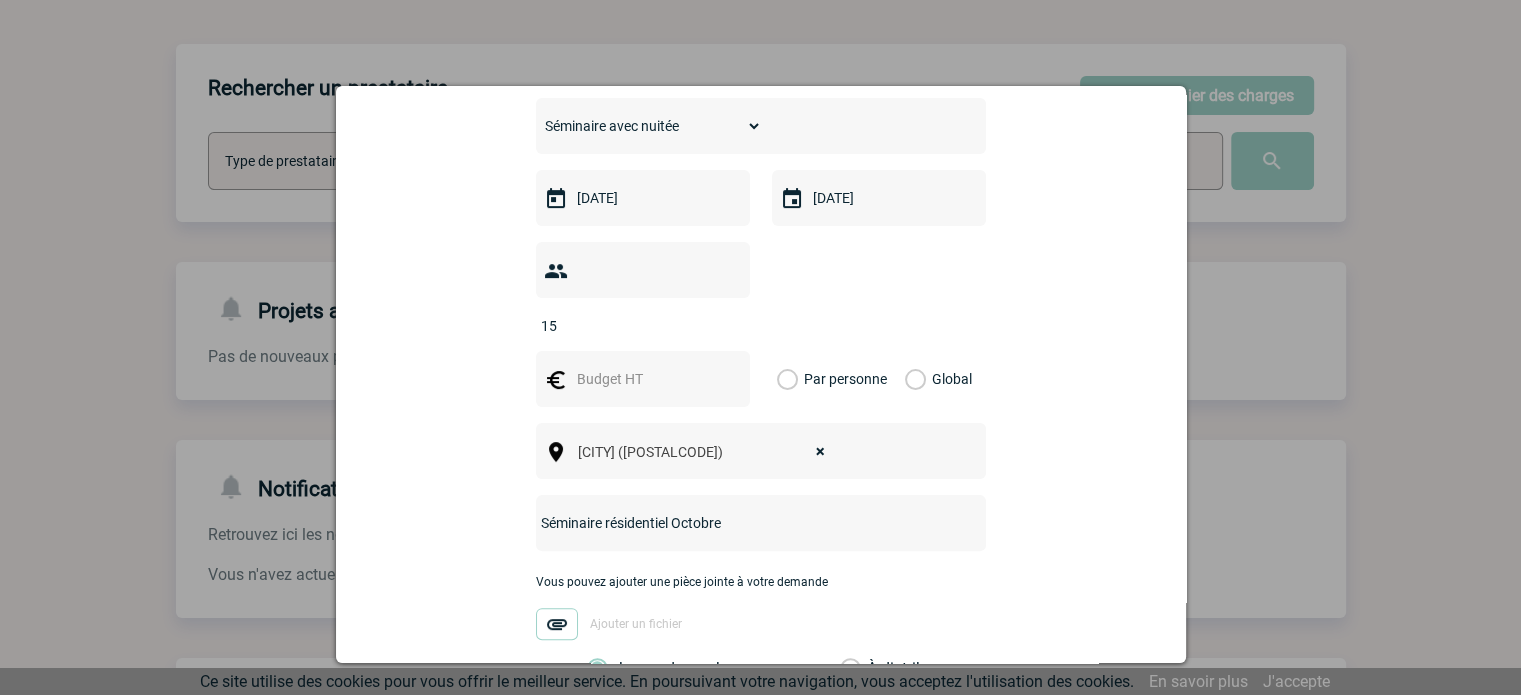 click at bounding box center [643, 379] 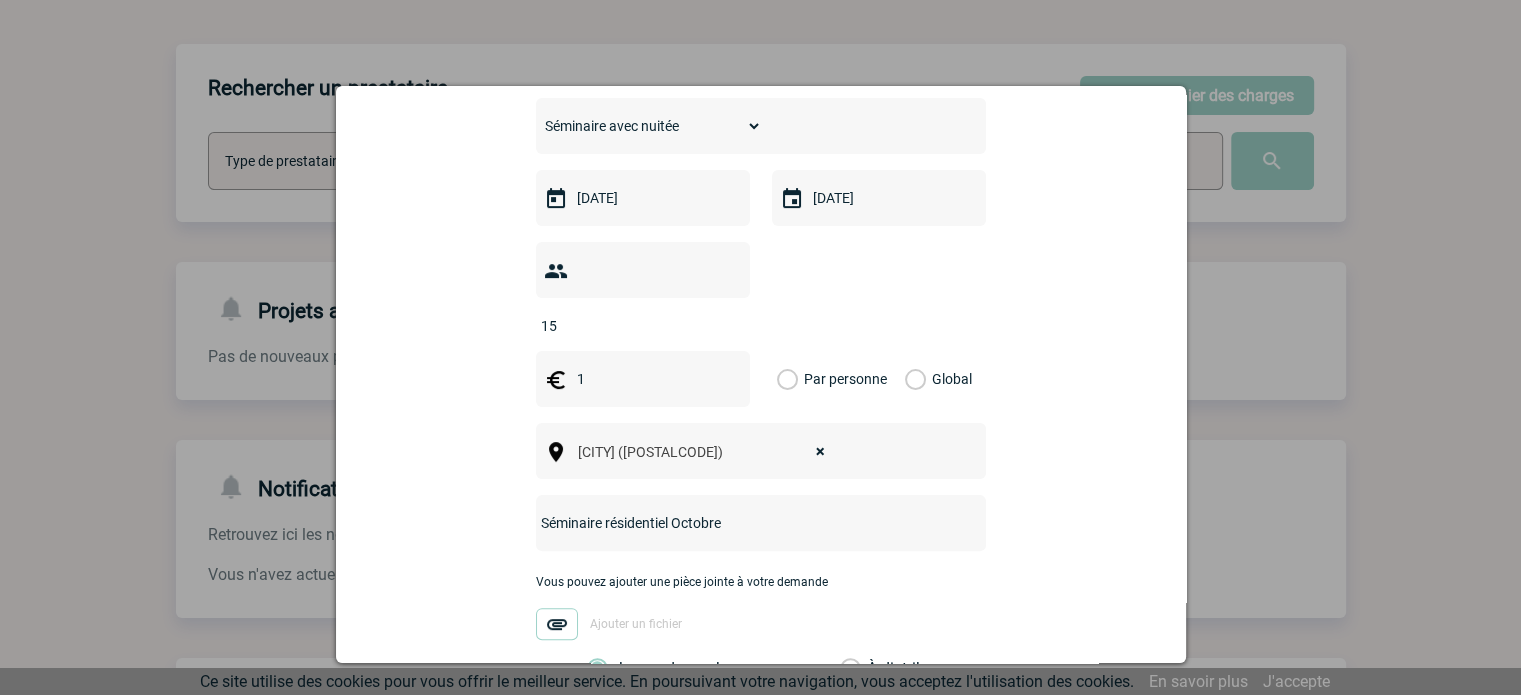 type on "1" 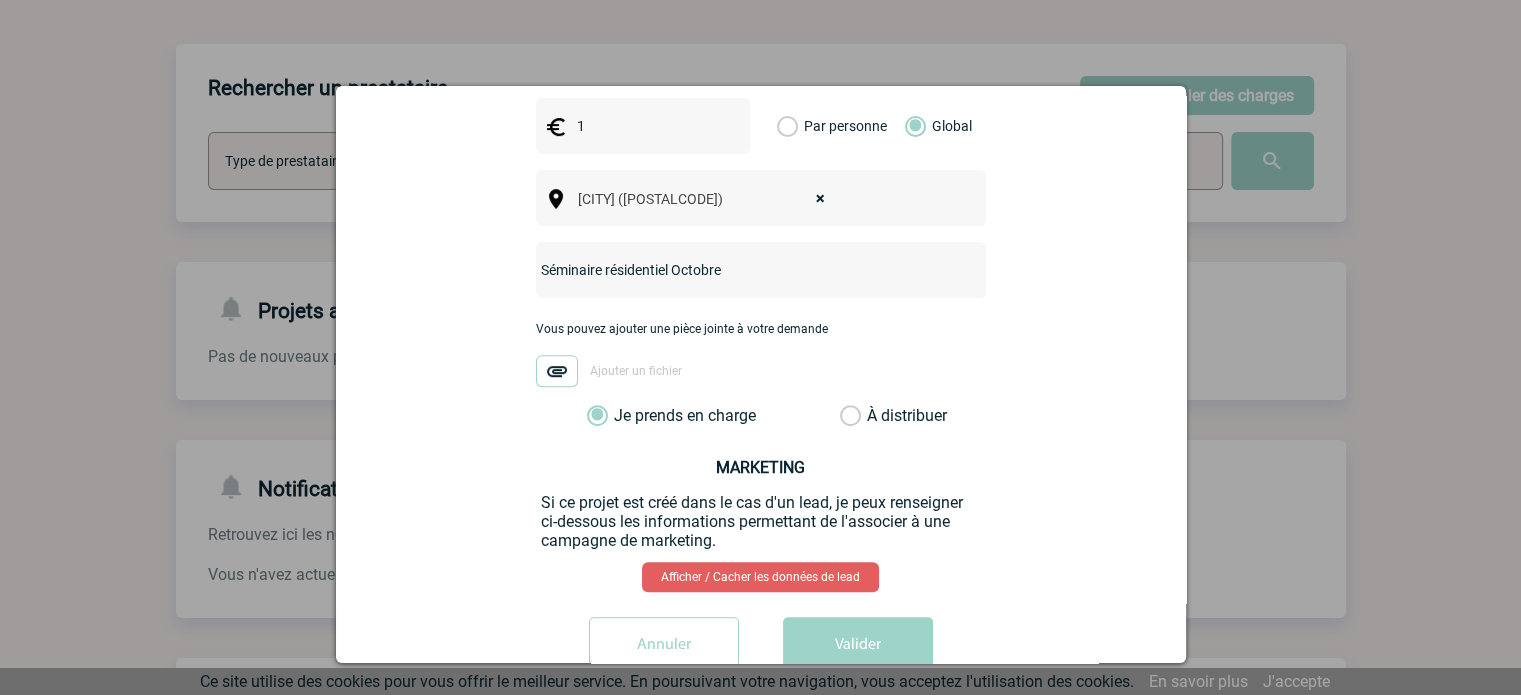 scroll, scrollTop: 778, scrollLeft: 0, axis: vertical 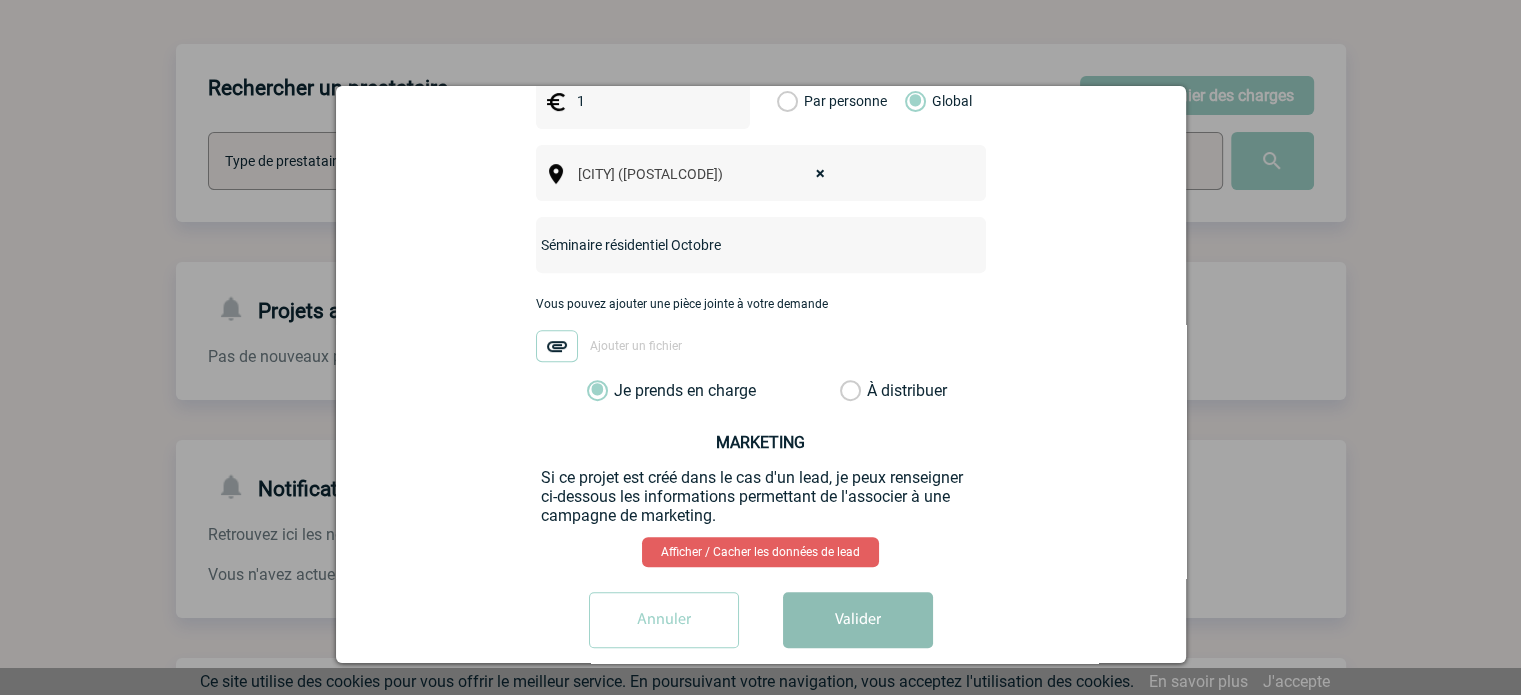 click on "Valider" at bounding box center (858, 620) 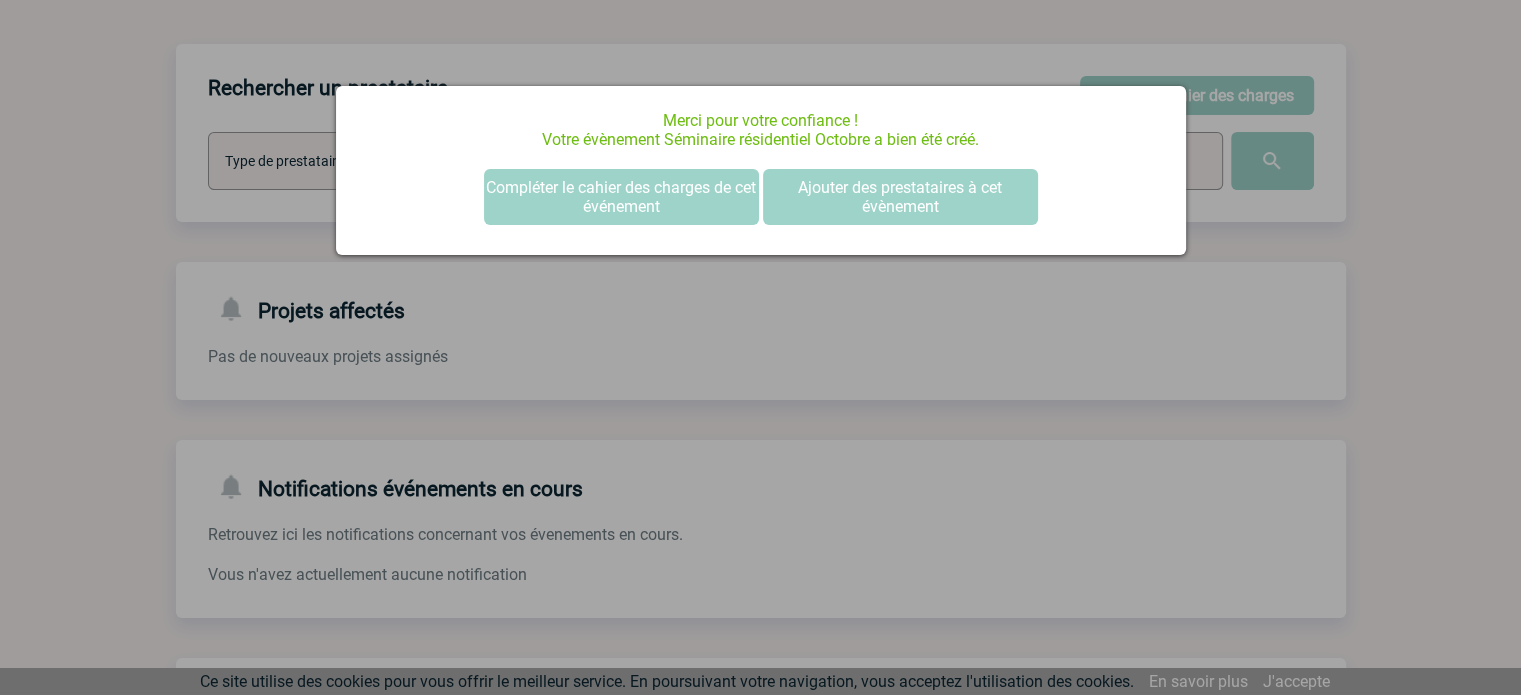 scroll, scrollTop: 0, scrollLeft: 0, axis: both 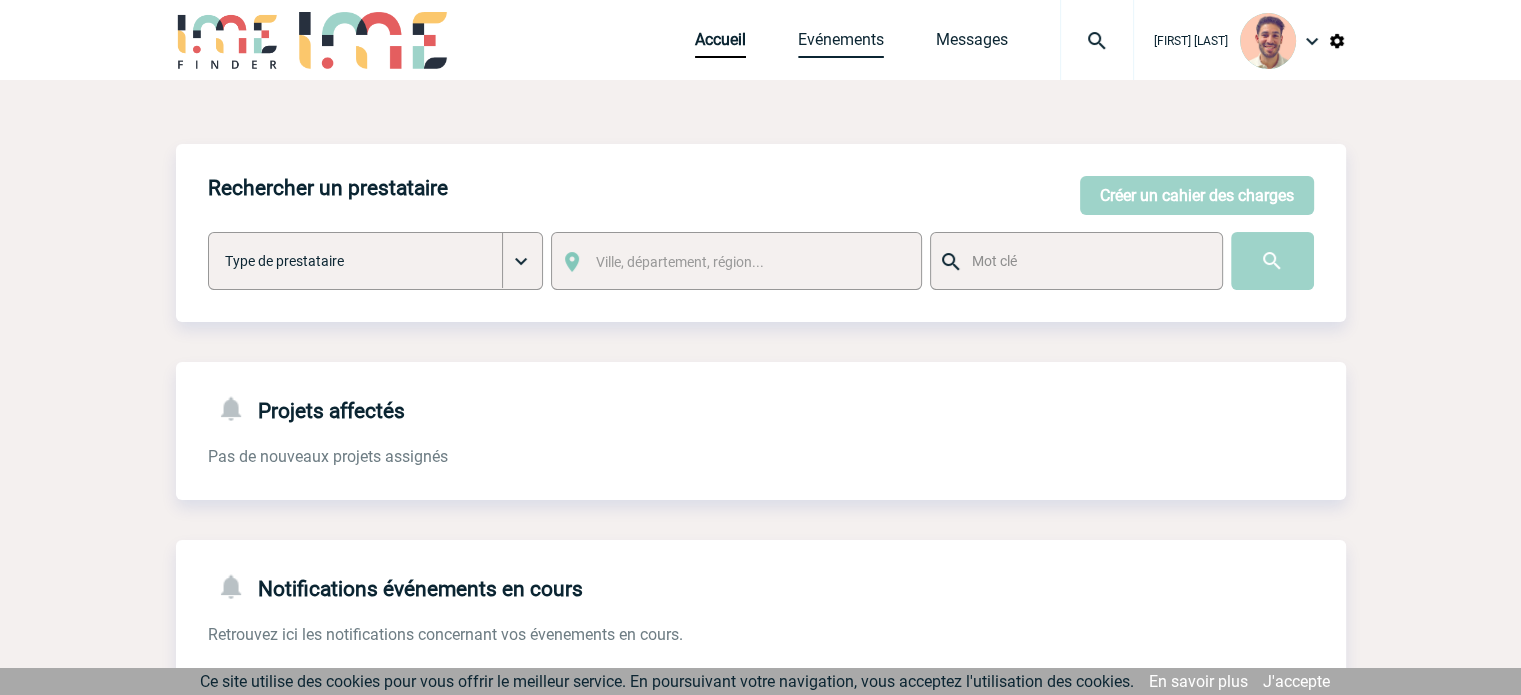 click on "Evénements" at bounding box center (841, 44) 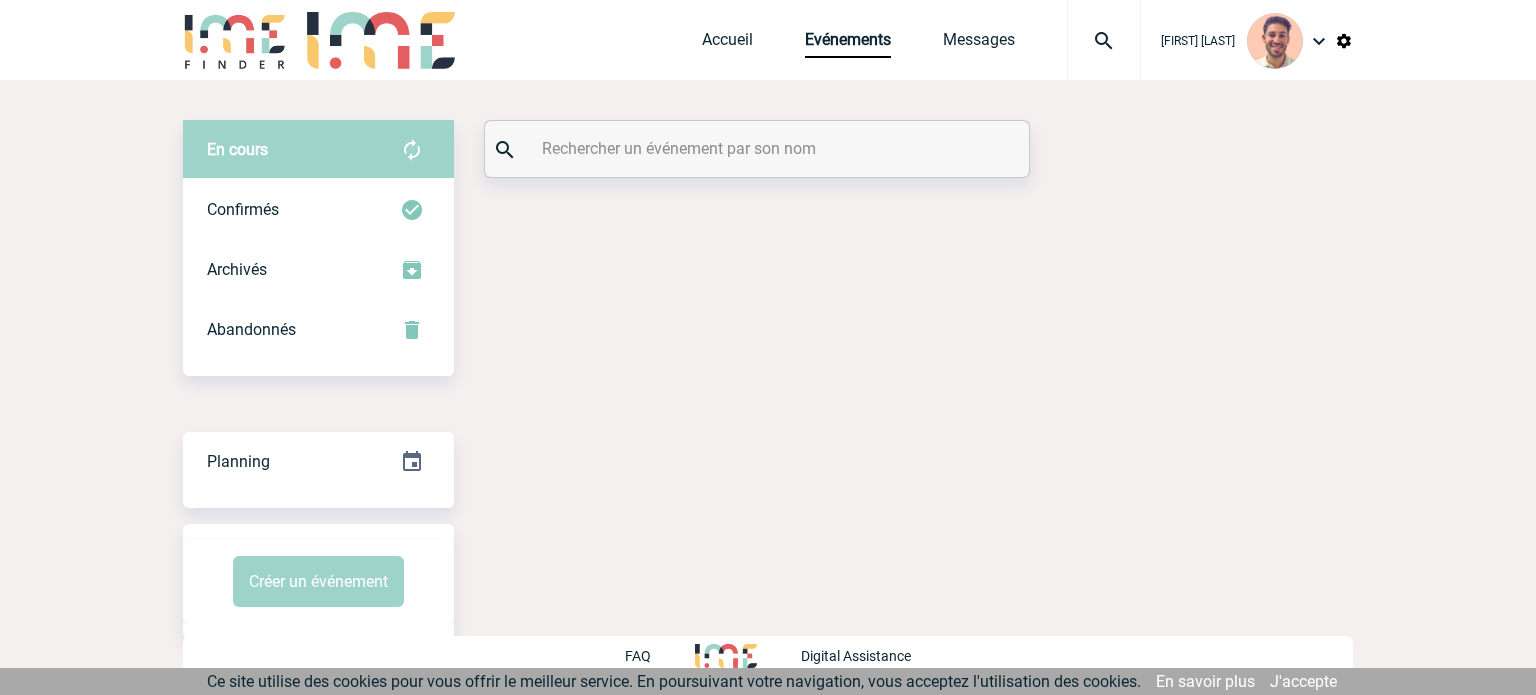 scroll, scrollTop: 0, scrollLeft: 0, axis: both 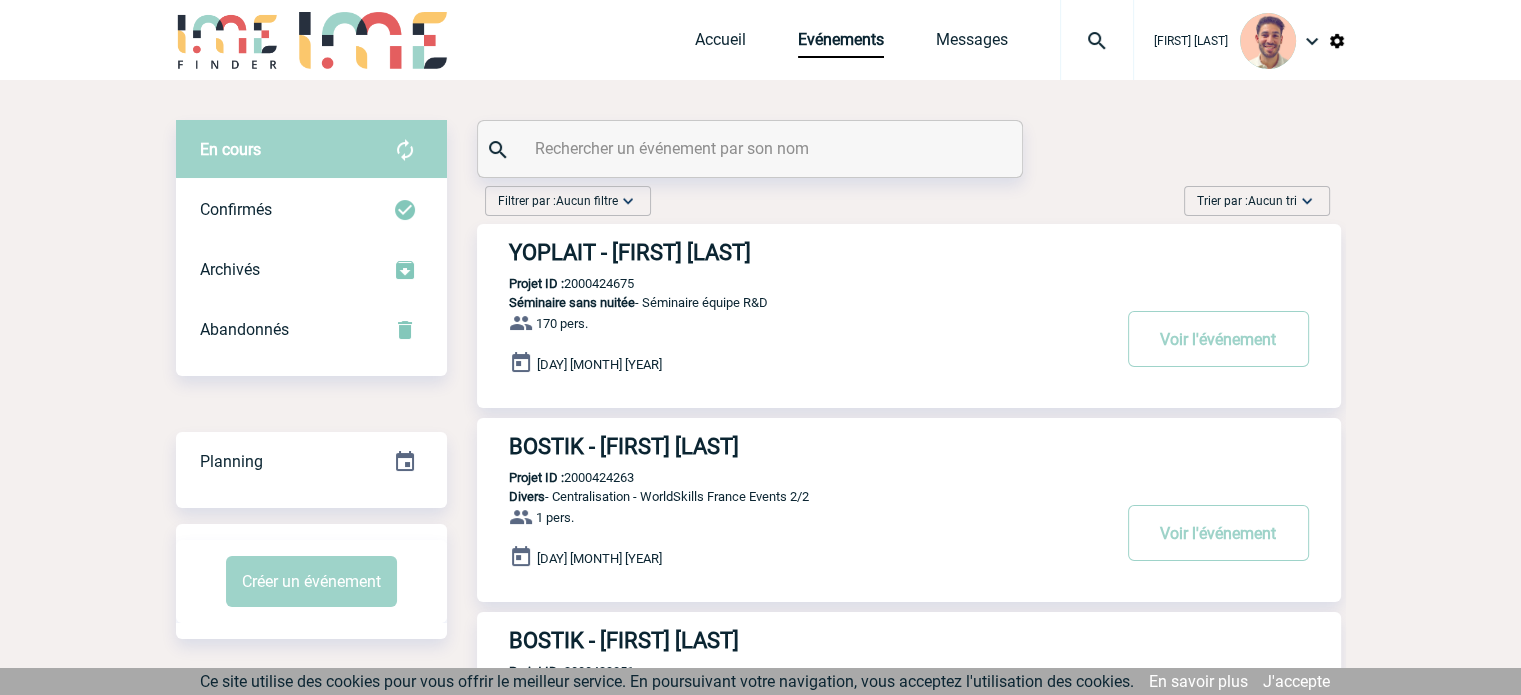 click at bounding box center (750, 149) 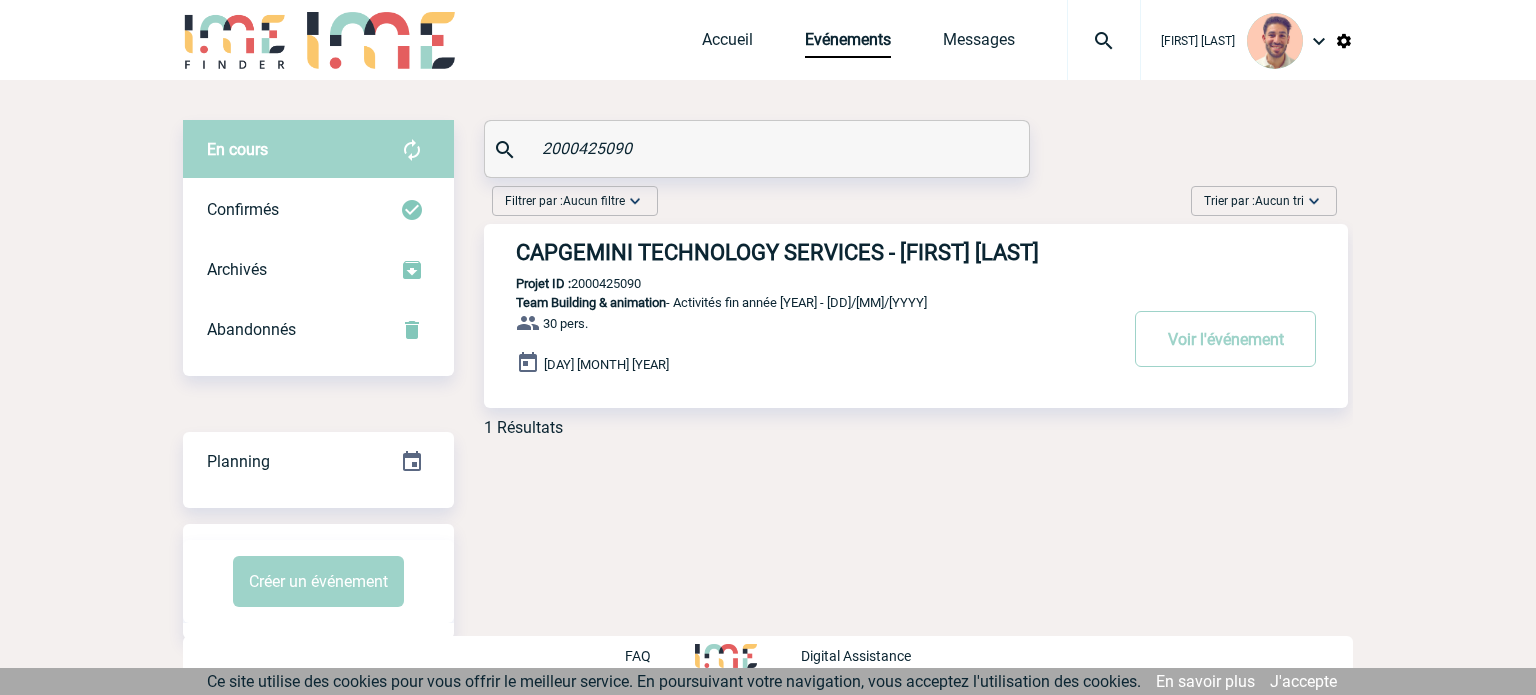 type on "2000425090" 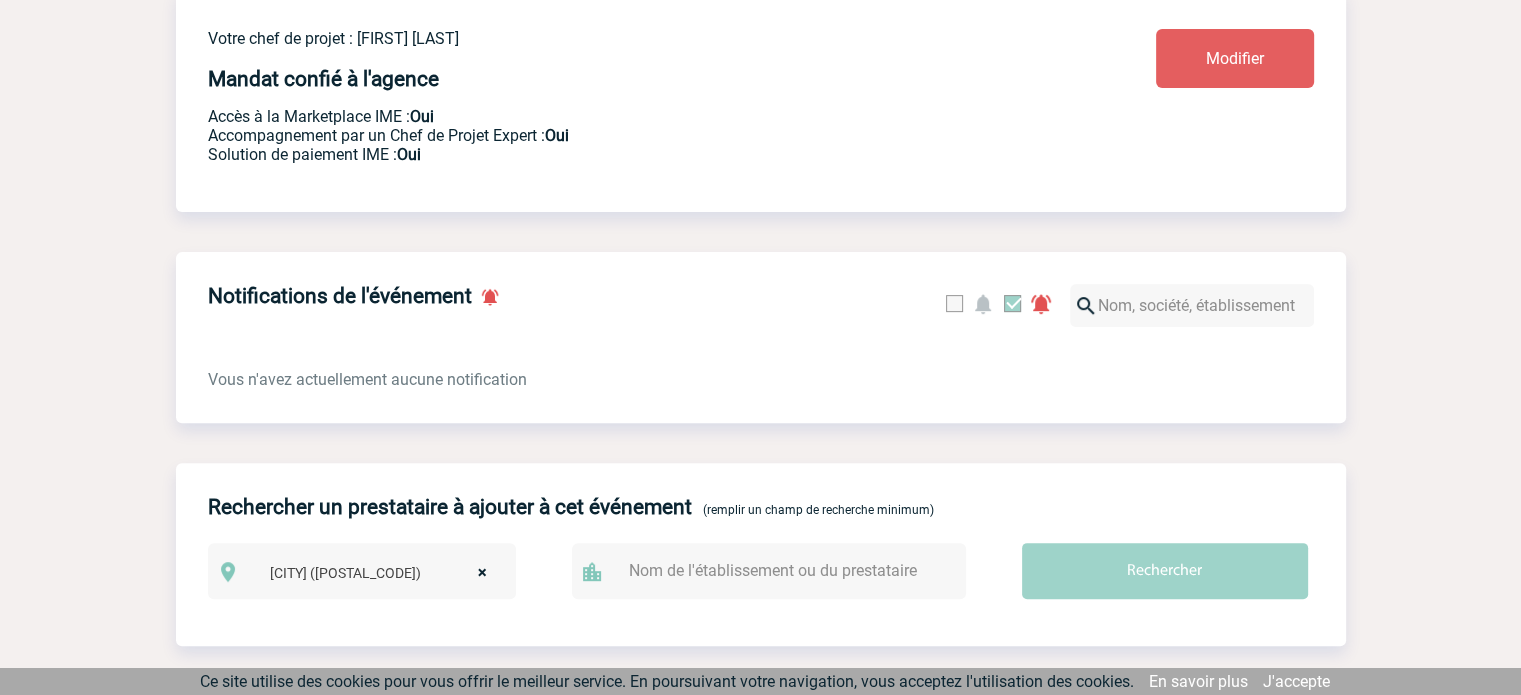 scroll, scrollTop: 57, scrollLeft: 0, axis: vertical 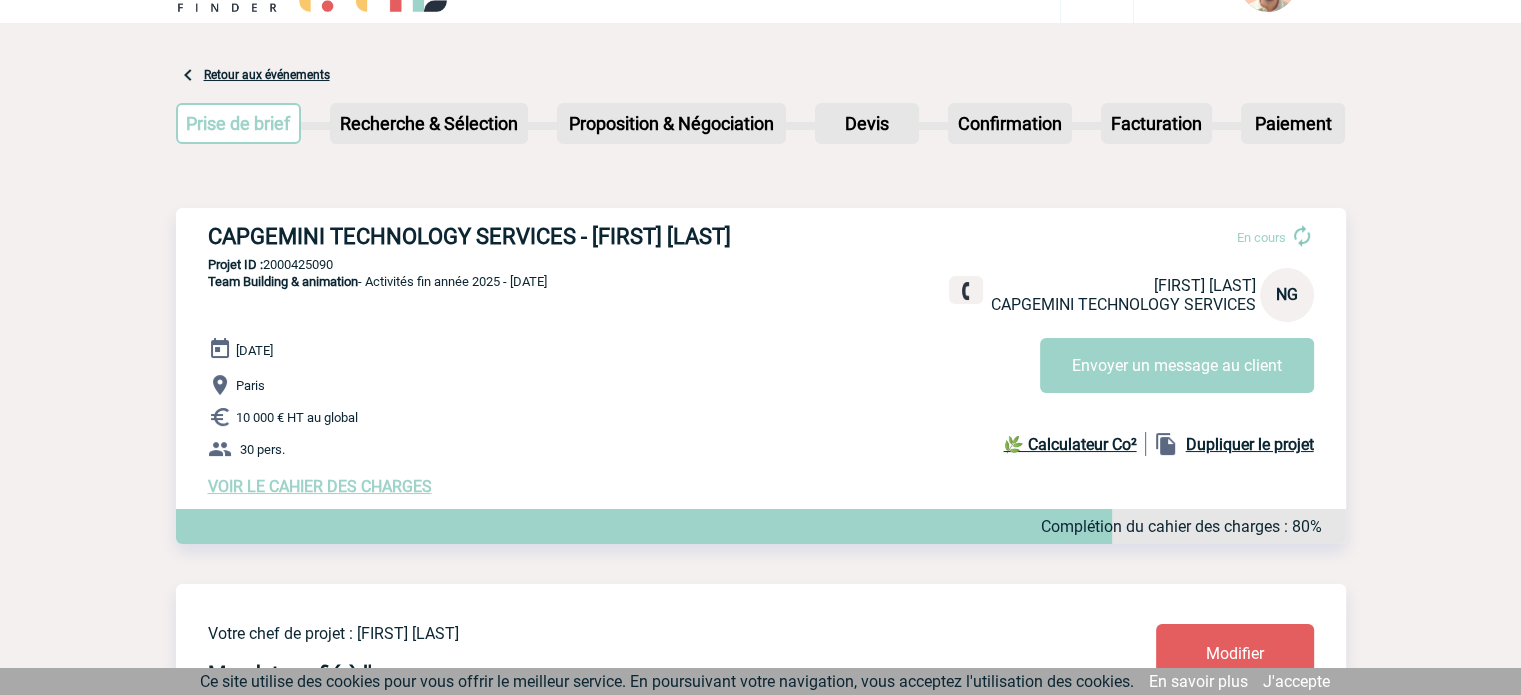 click on "[FIRST] [LAST]
En cours
[FIRST] [LAST]
CAPGEMINI TECHNOLOGY SERVICES
NG
Envoyer un message au client
CAPGEMINI TECHNOLOGY SERVICES - [LAST] [FIRST] - Team Building & animation
ProjetID :  2000425090
30 pers." at bounding box center [761, 360] 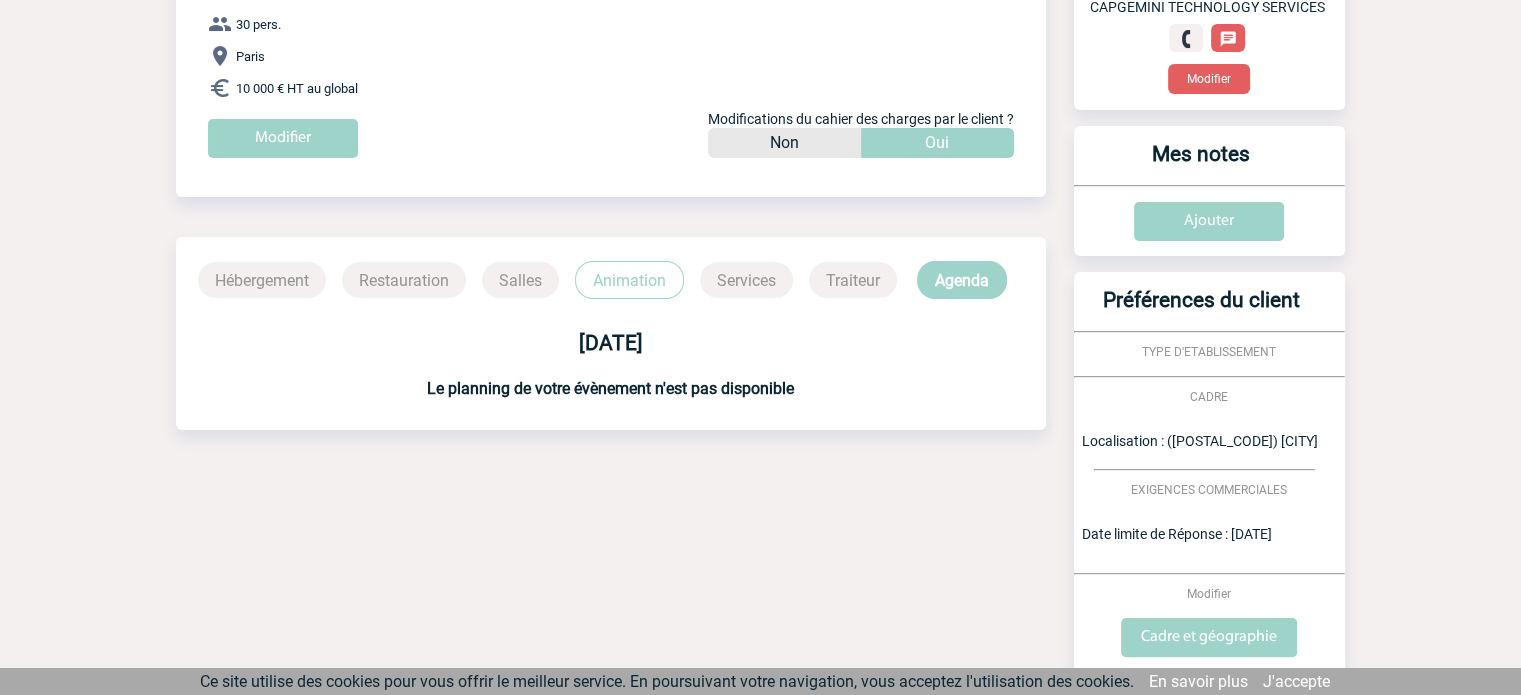 scroll, scrollTop: 56, scrollLeft: 0, axis: vertical 